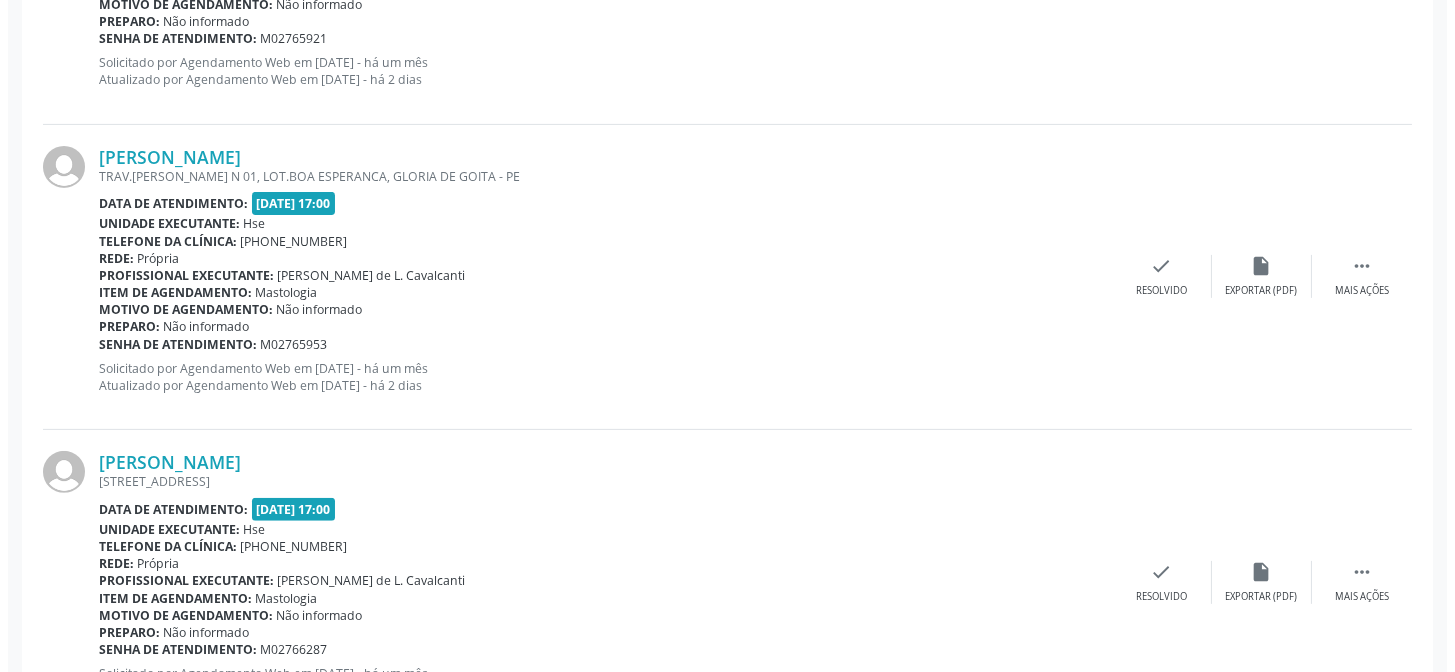 scroll, scrollTop: 1590, scrollLeft: 0, axis: vertical 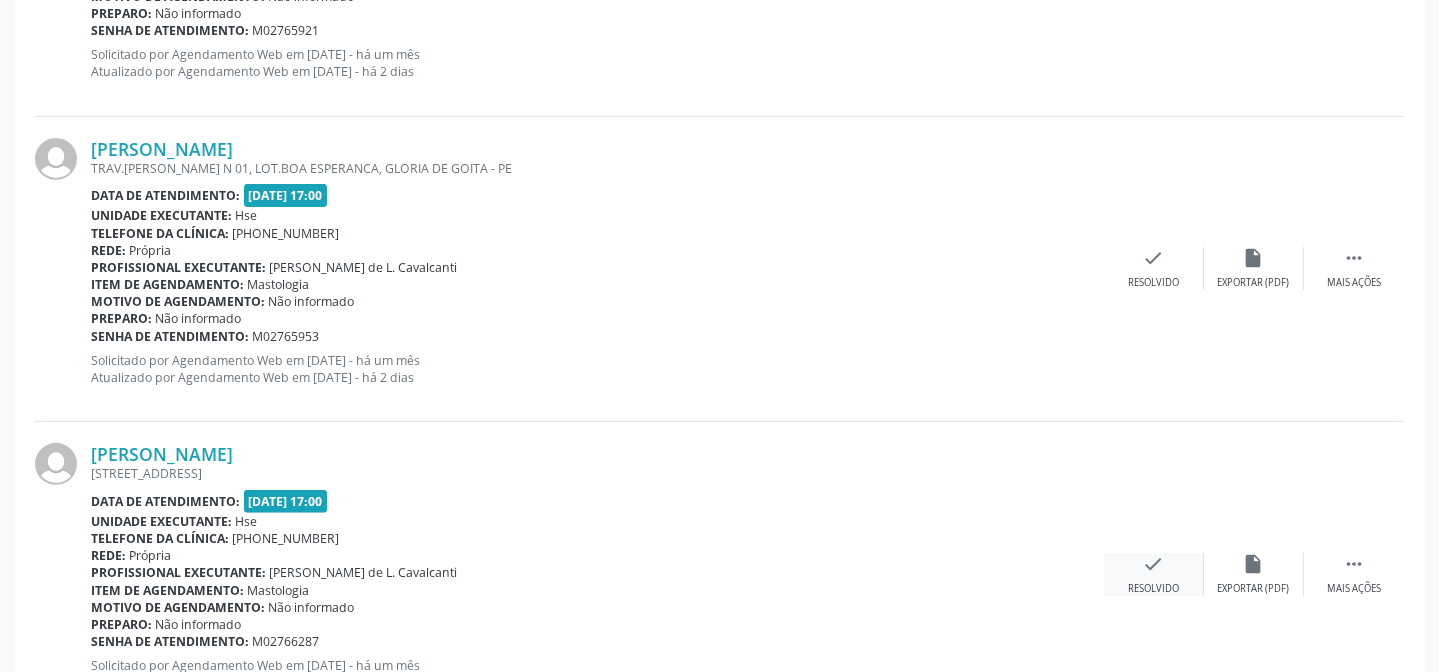 click on "check" at bounding box center [1154, 564] 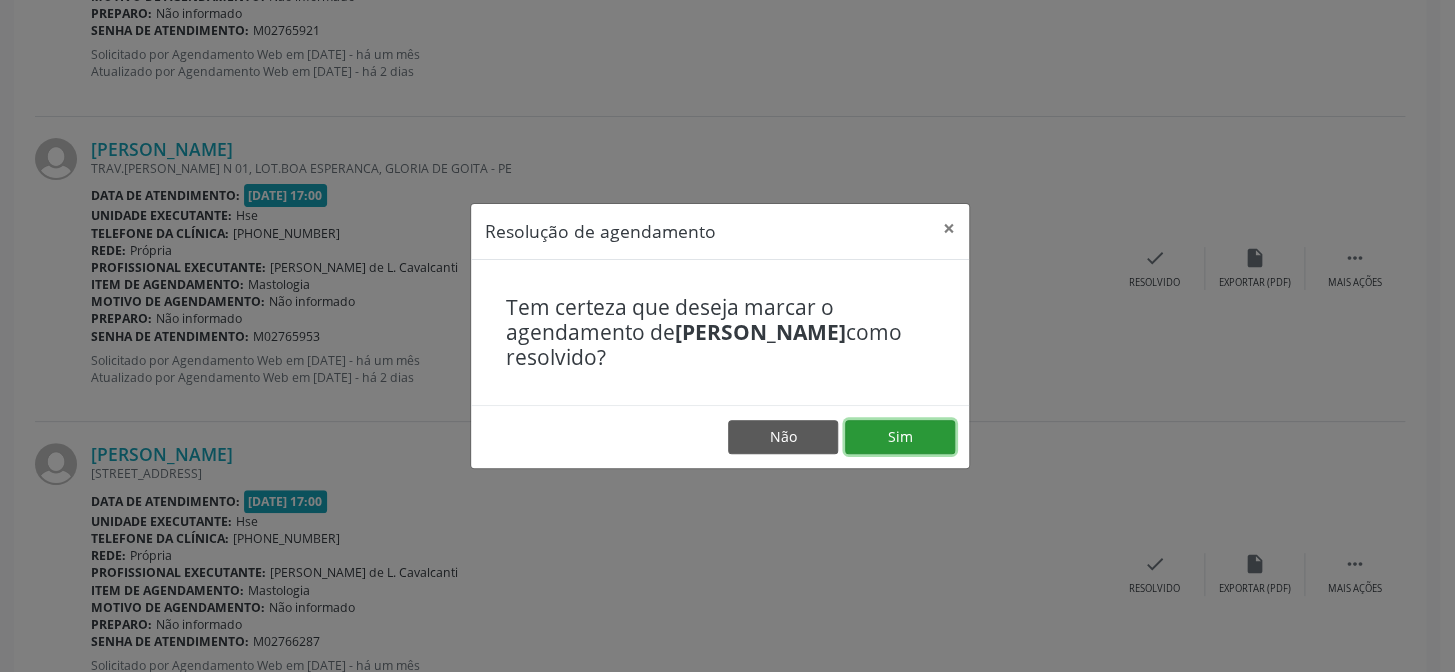 click on "Sim" at bounding box center [900, 437] 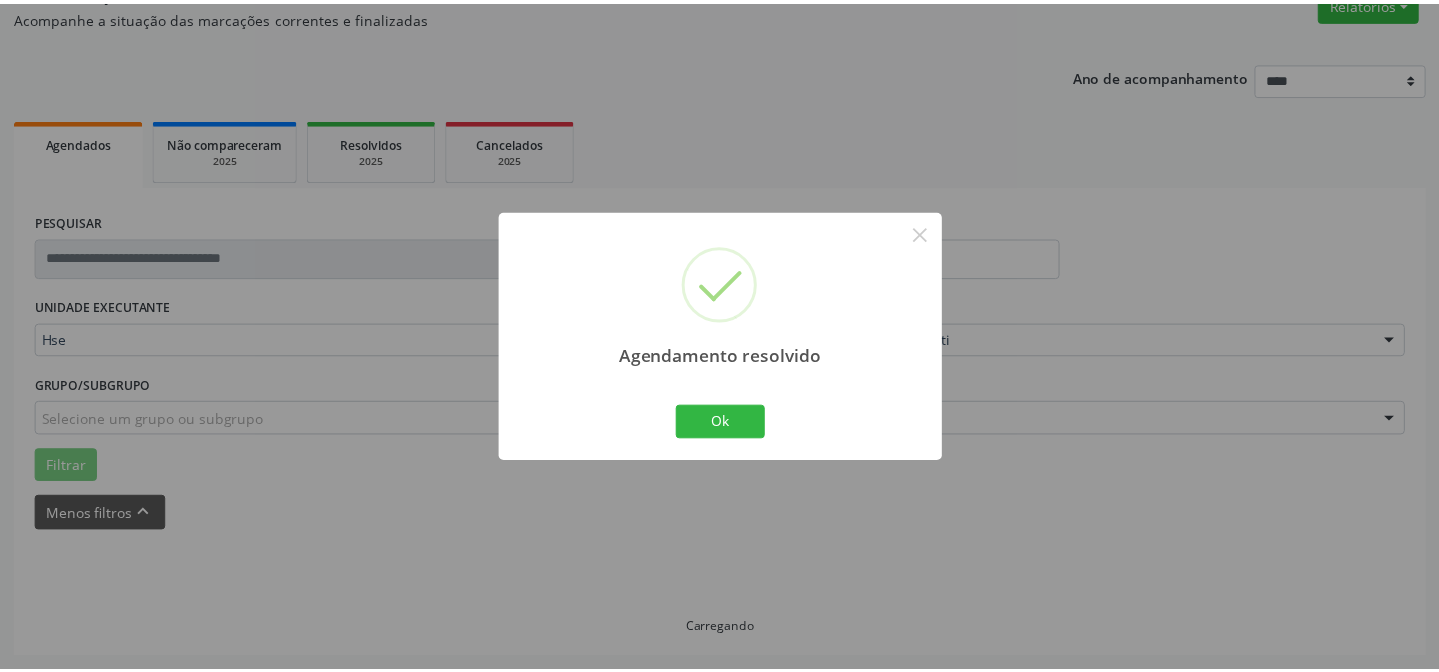 scroll, scrollTop: 179, scrollLeft: 0, axis: vertical 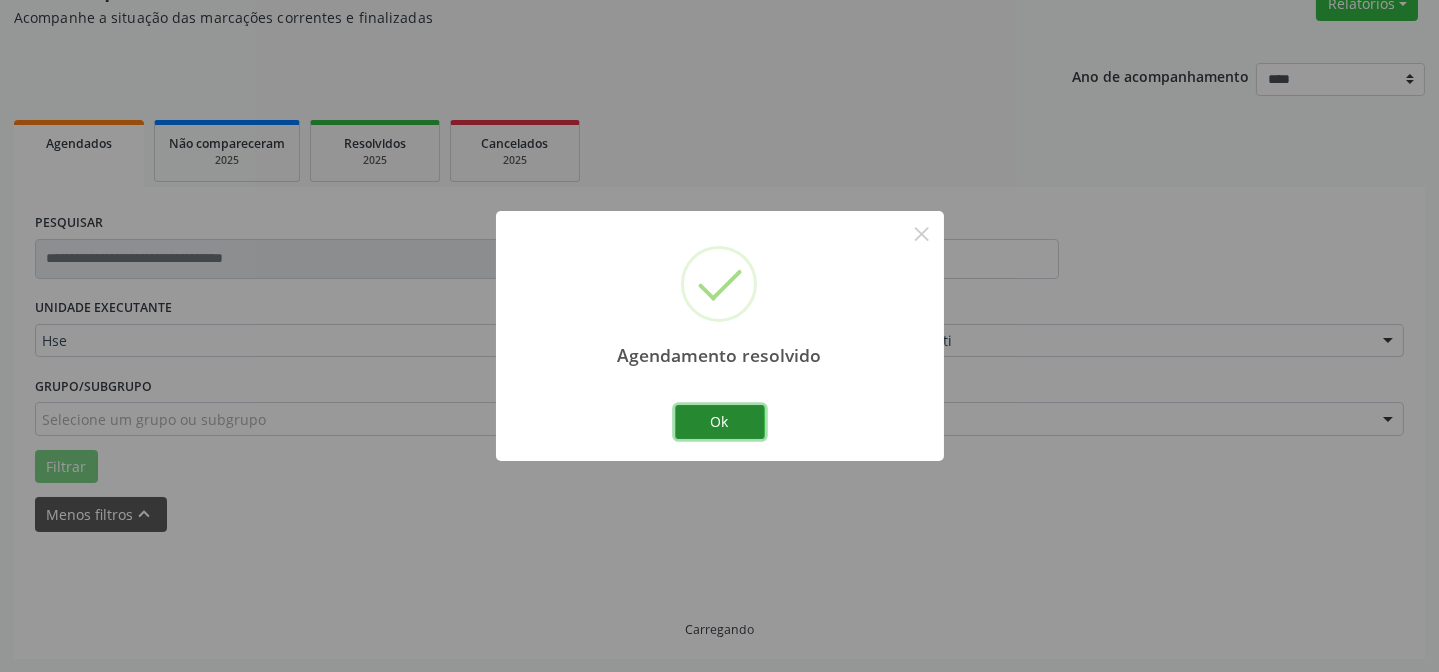 click on "Ok" at bounding box center [720, 422] 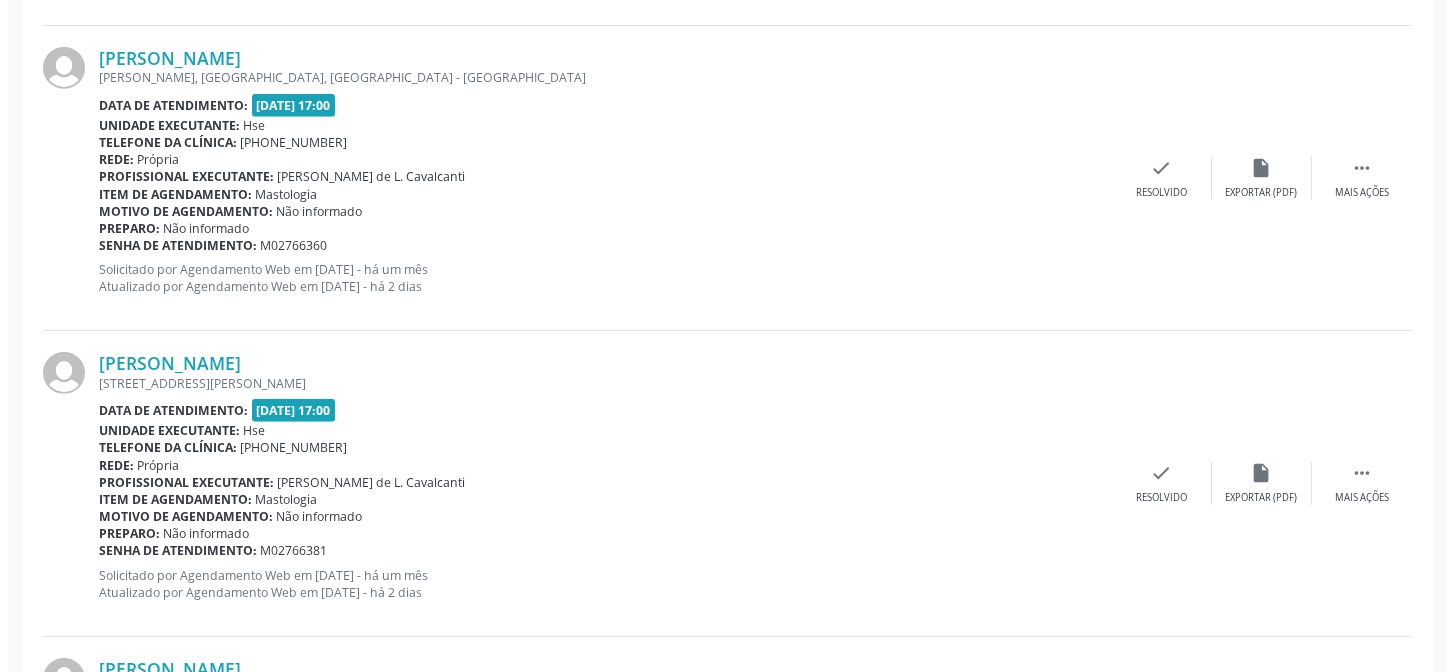 scroll, scrollTop: 1953, scrollLeft: 0, axis: vertical 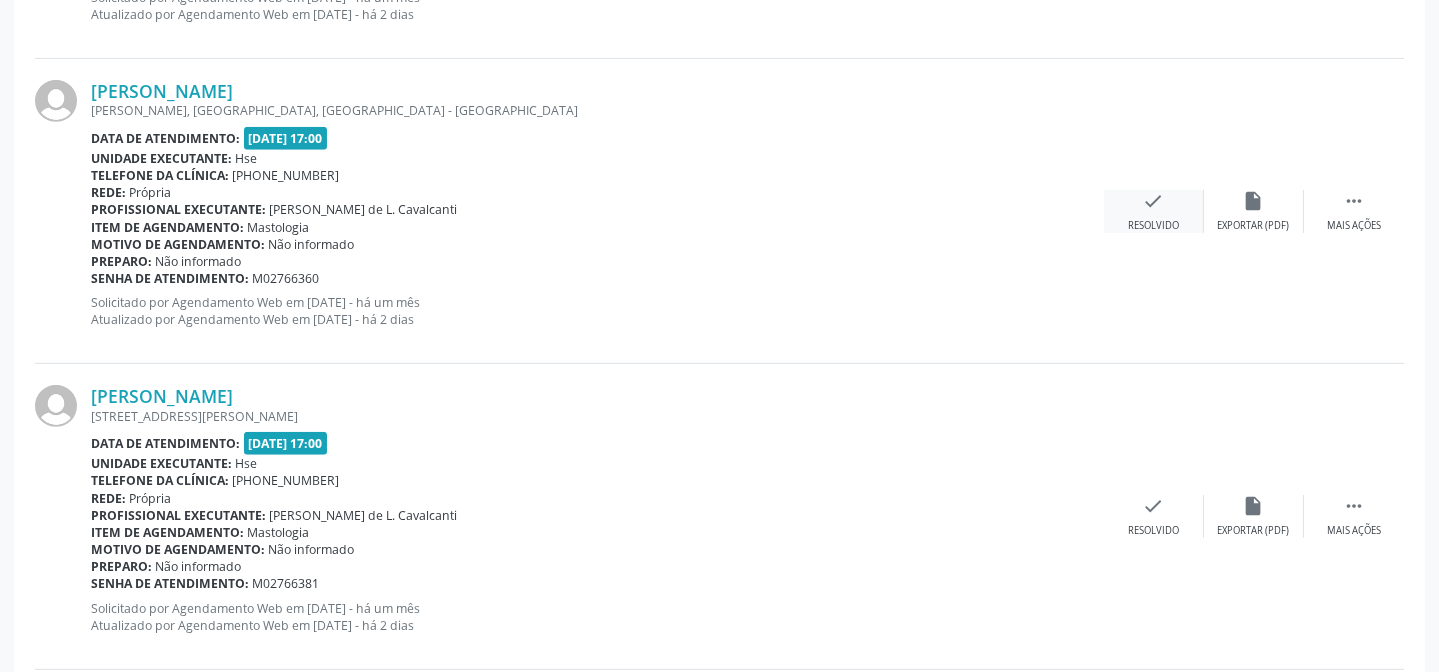 click on "Resolvido" at bounding box center [1153, 226] 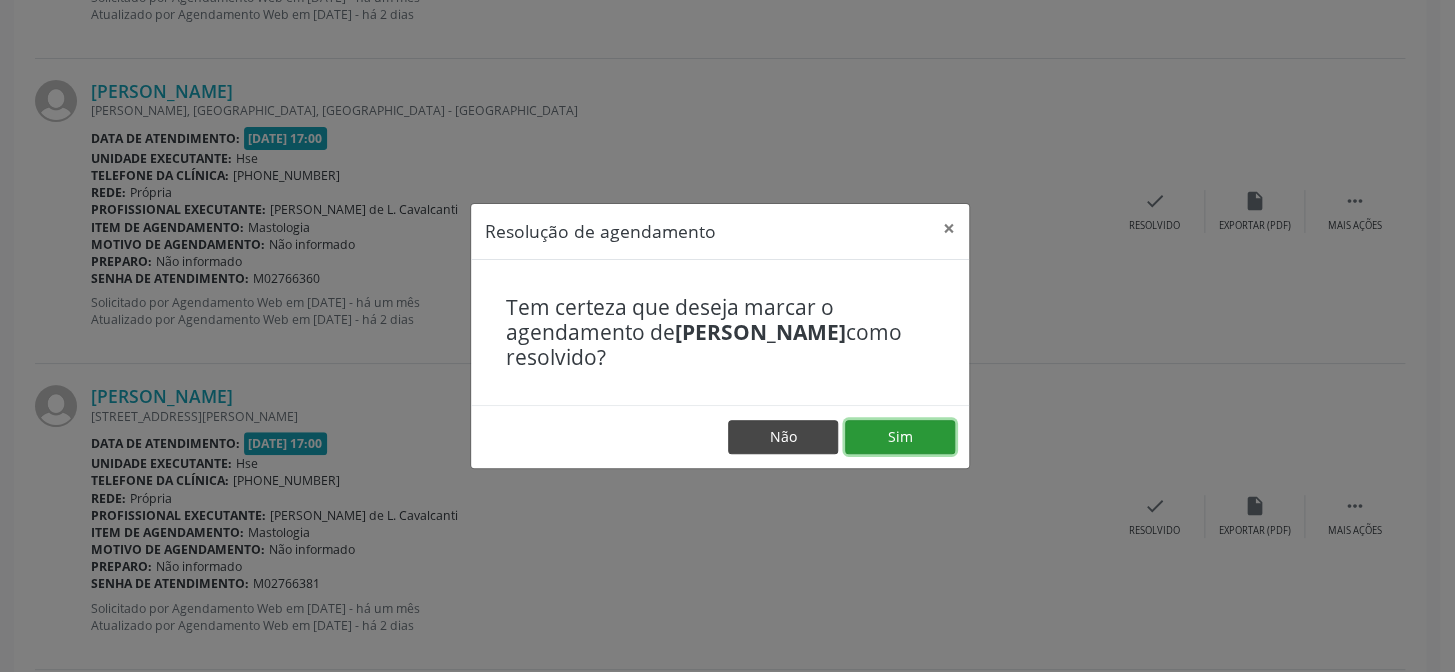 click on "Sim" at bounding box center [900, 437] 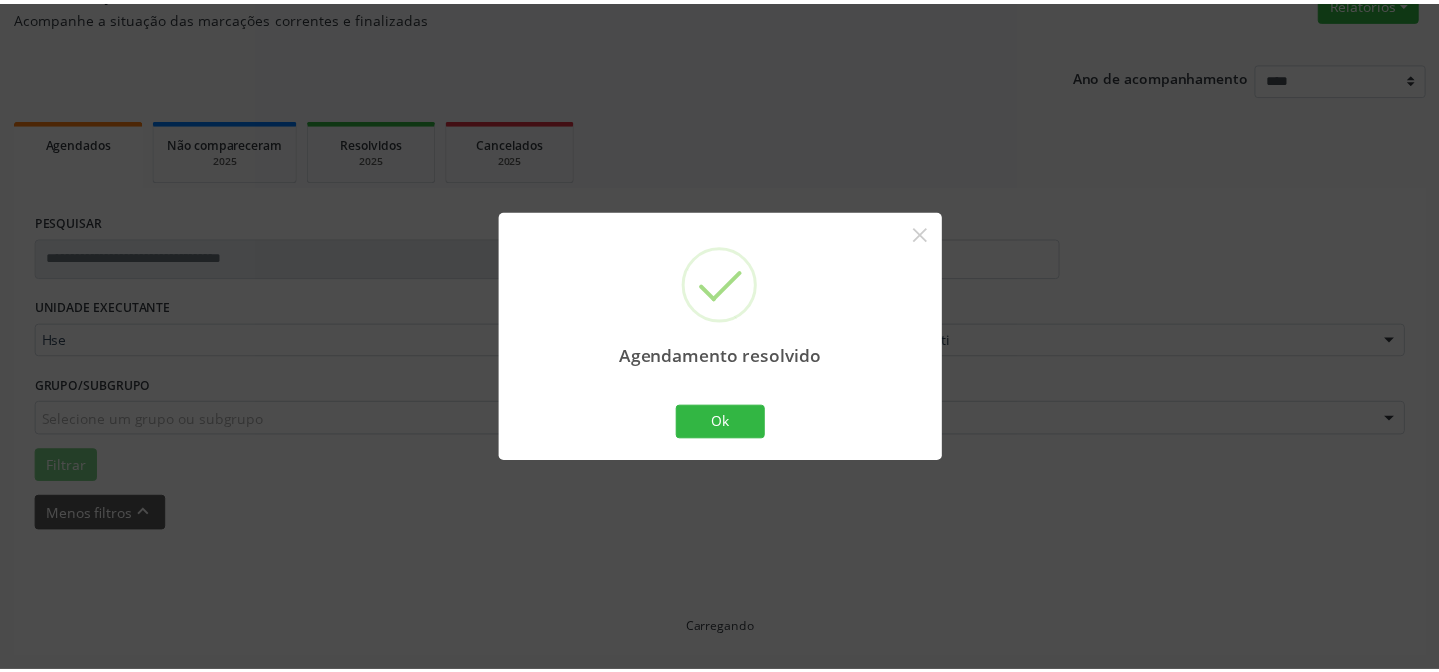 scroll, scrollTop: 179, scrollLeft: 0, axis: vertical 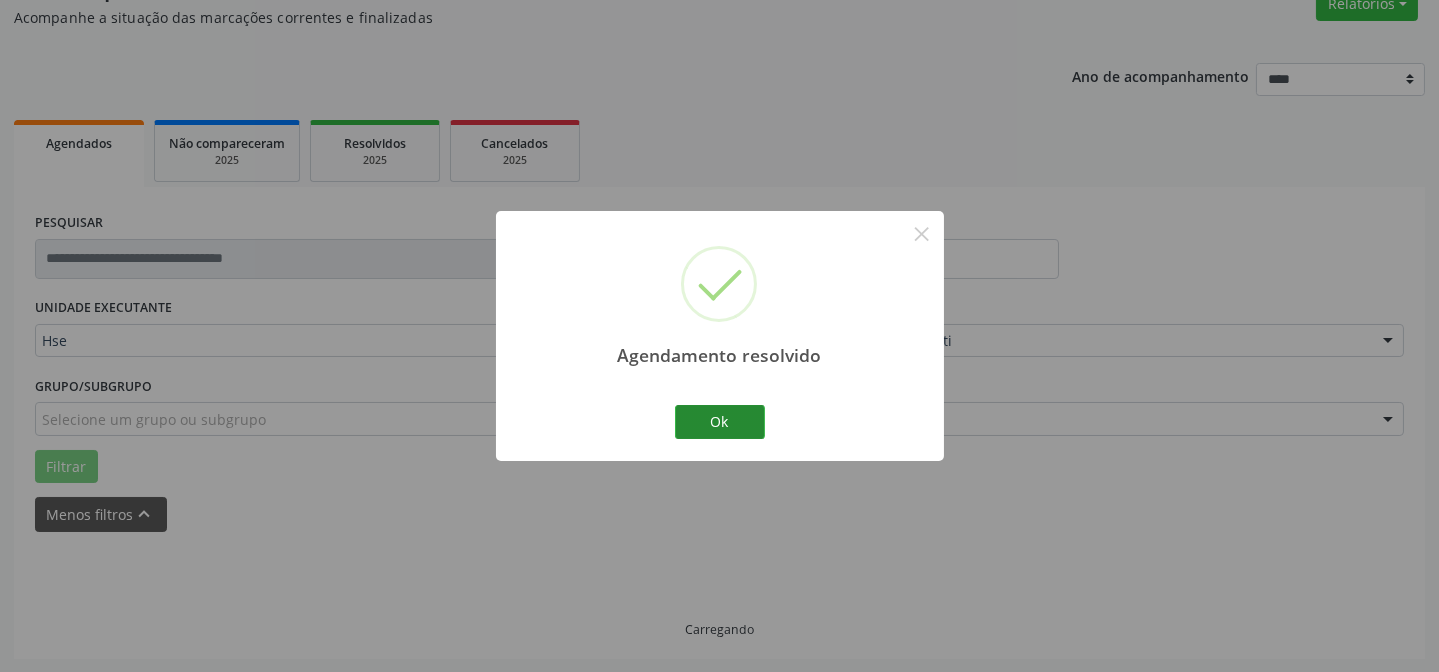 click on "Ok" at bounding box center [720, 422] 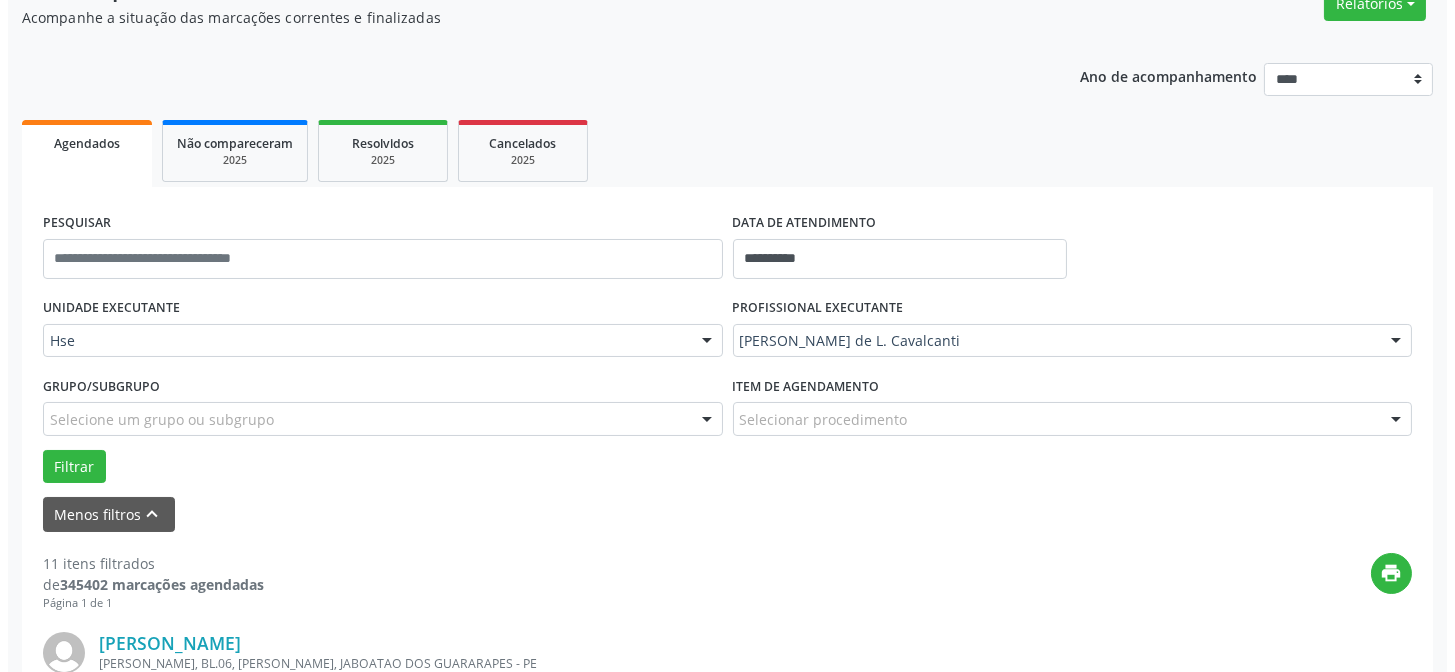 scroll, scrollTop: 1953, scrollLeft: 0, axis: vertical 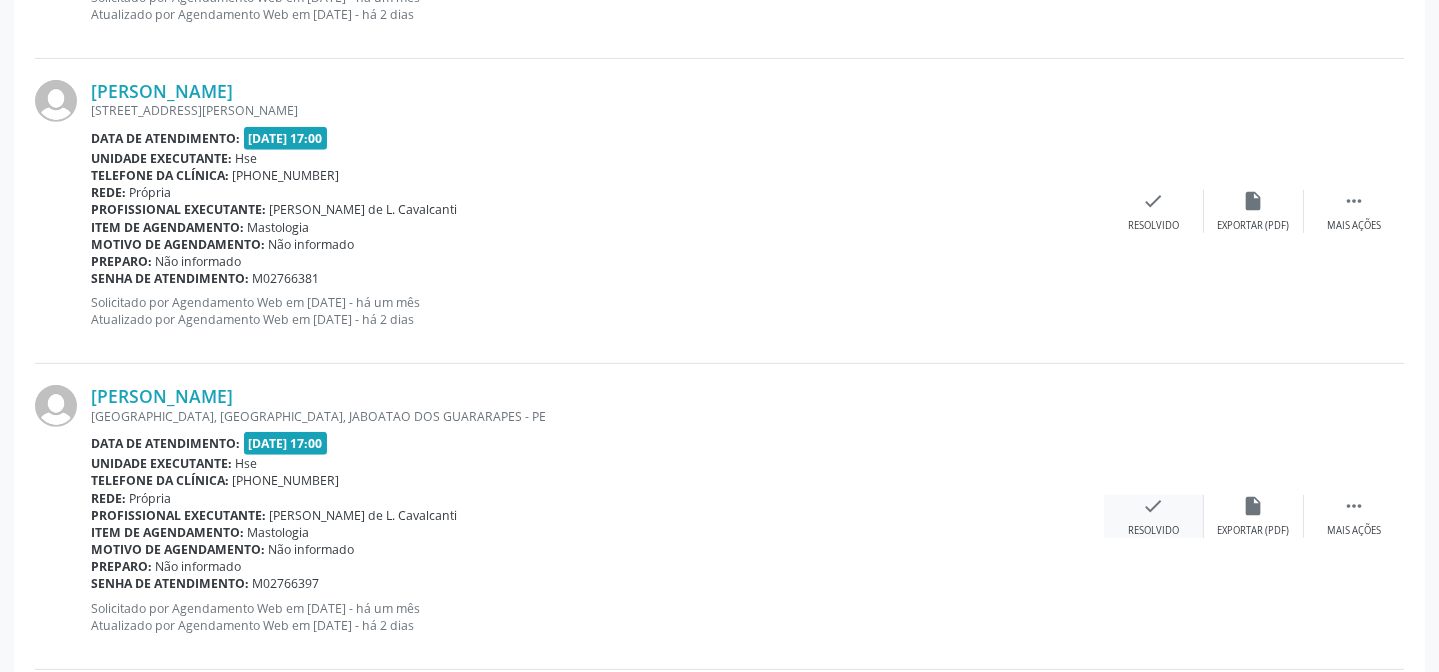 click on "check
Resolvido" at bounding box center [1154, 516] 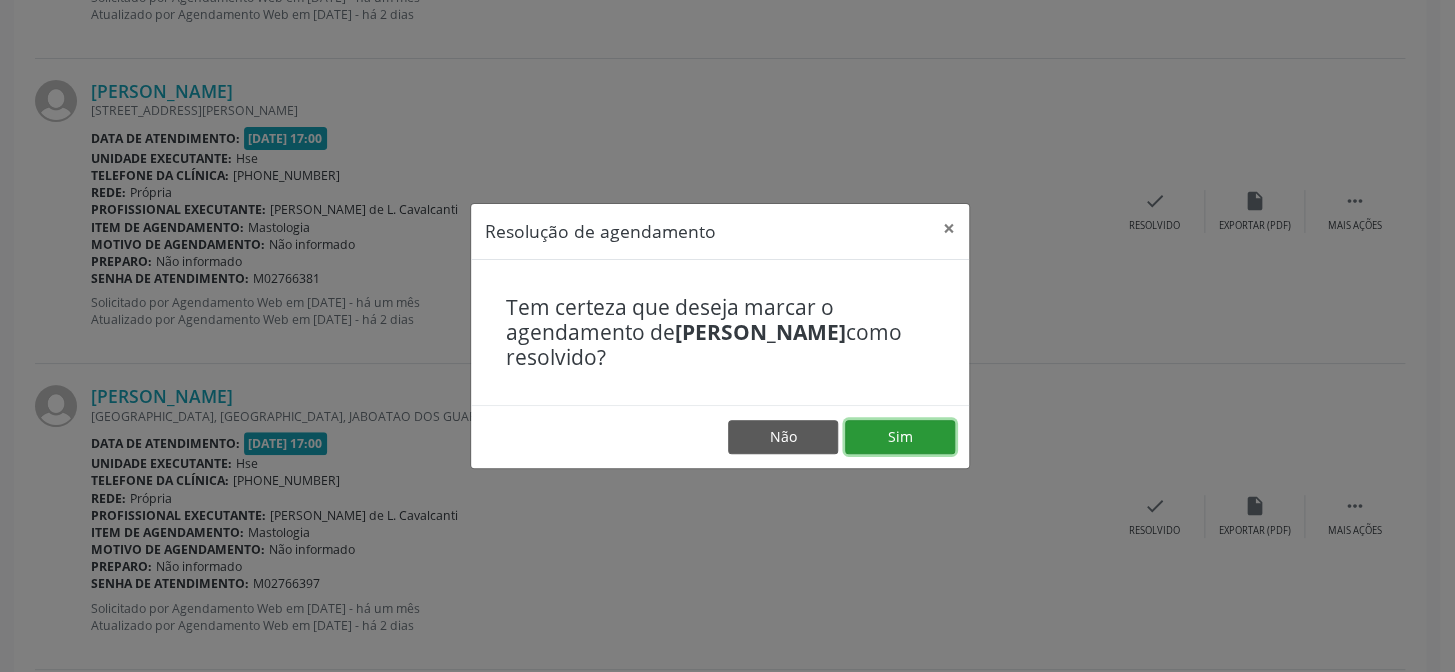 click on "Sim" at bounding box center (900, 437) 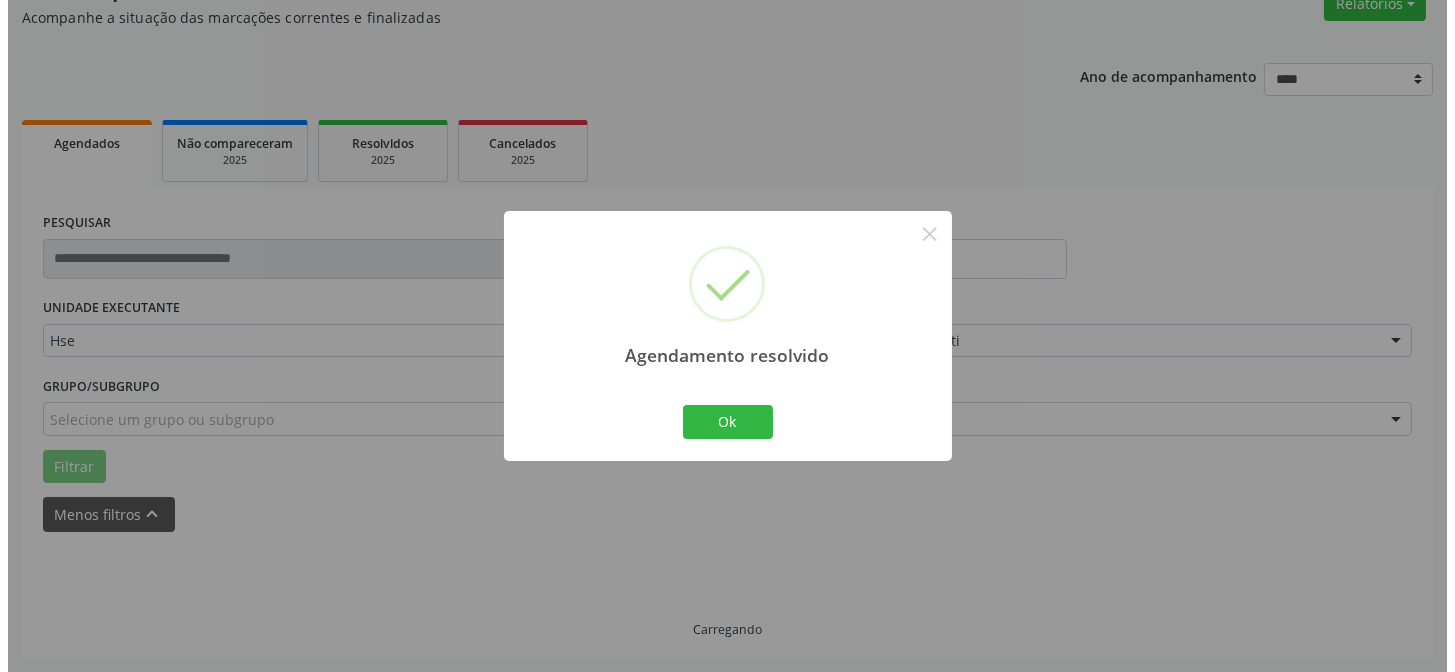 scroll, scrollTop: 1953, scrollLeft: 0, axis: vertical 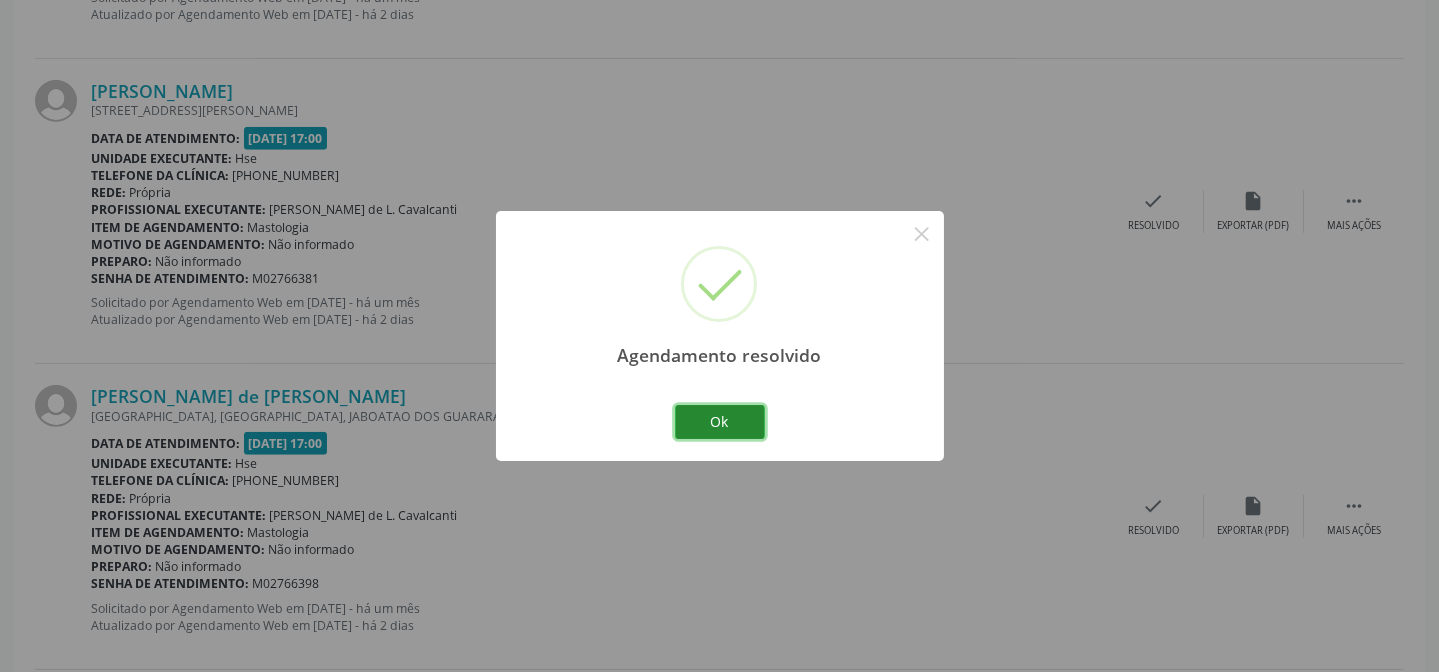 click on "Ok" at bounding box center (720, 422) 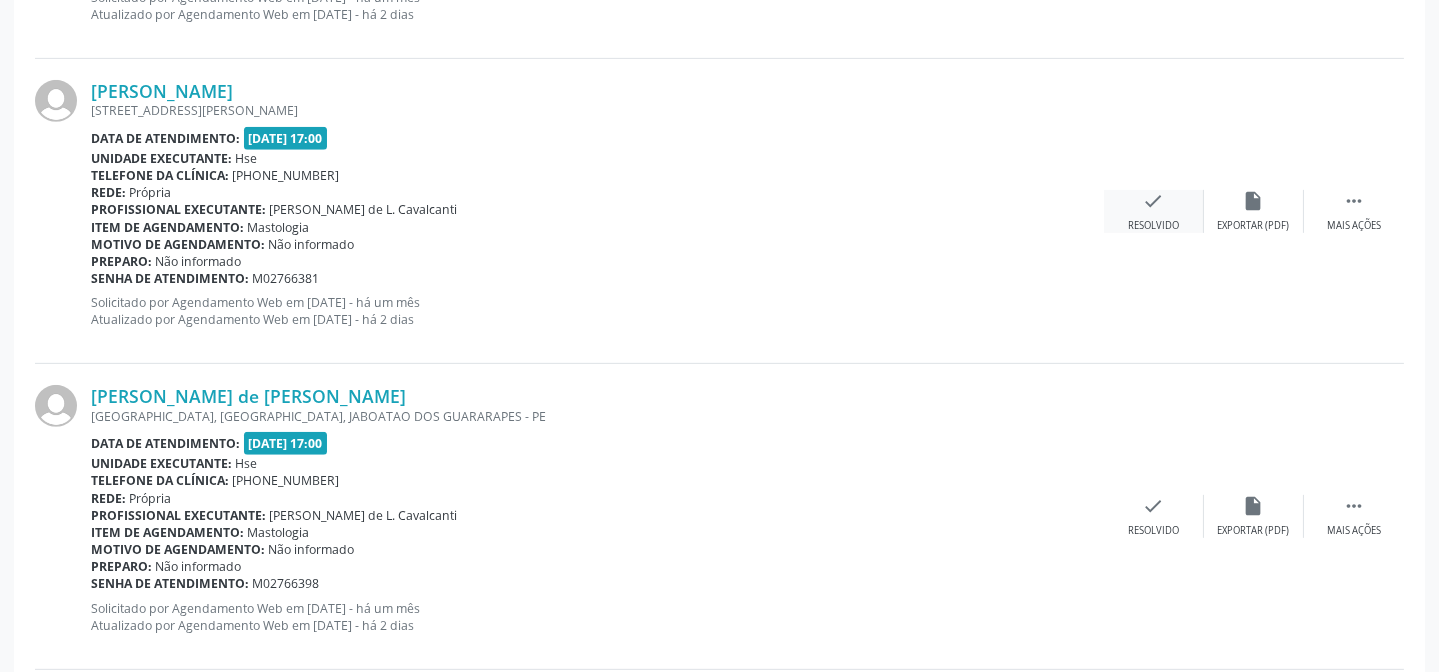 click on "check
Resolvido" at bounding box center [1154, 211] 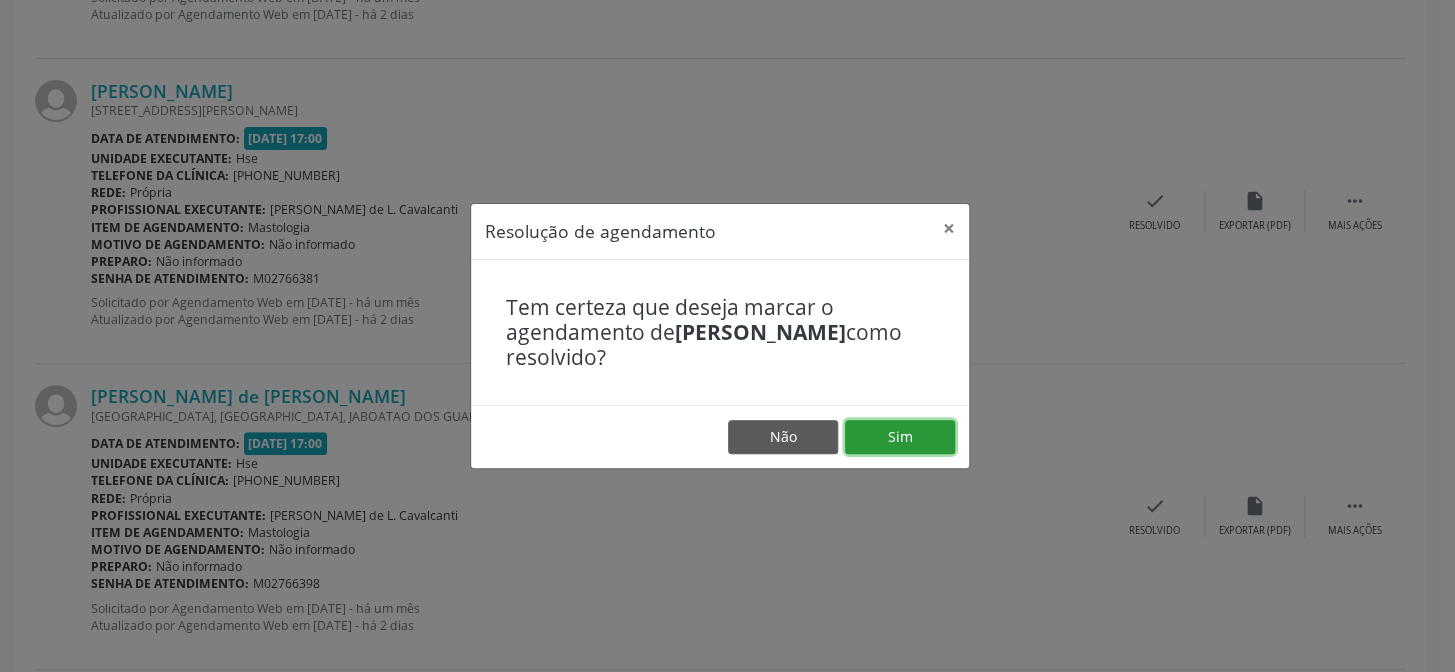 click on "Sim" at bounding box center [900, 437] 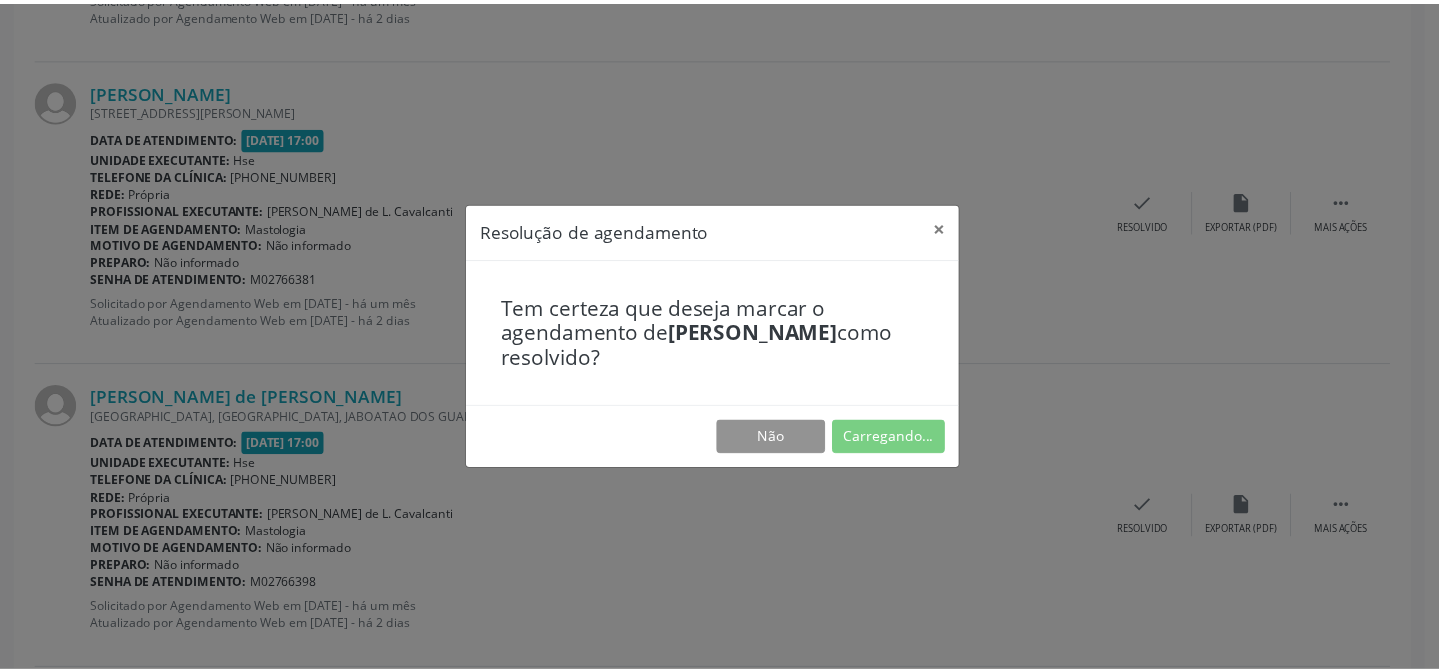 scroll, scrollTop: 179, scrollLeft: 0, axis: vertical 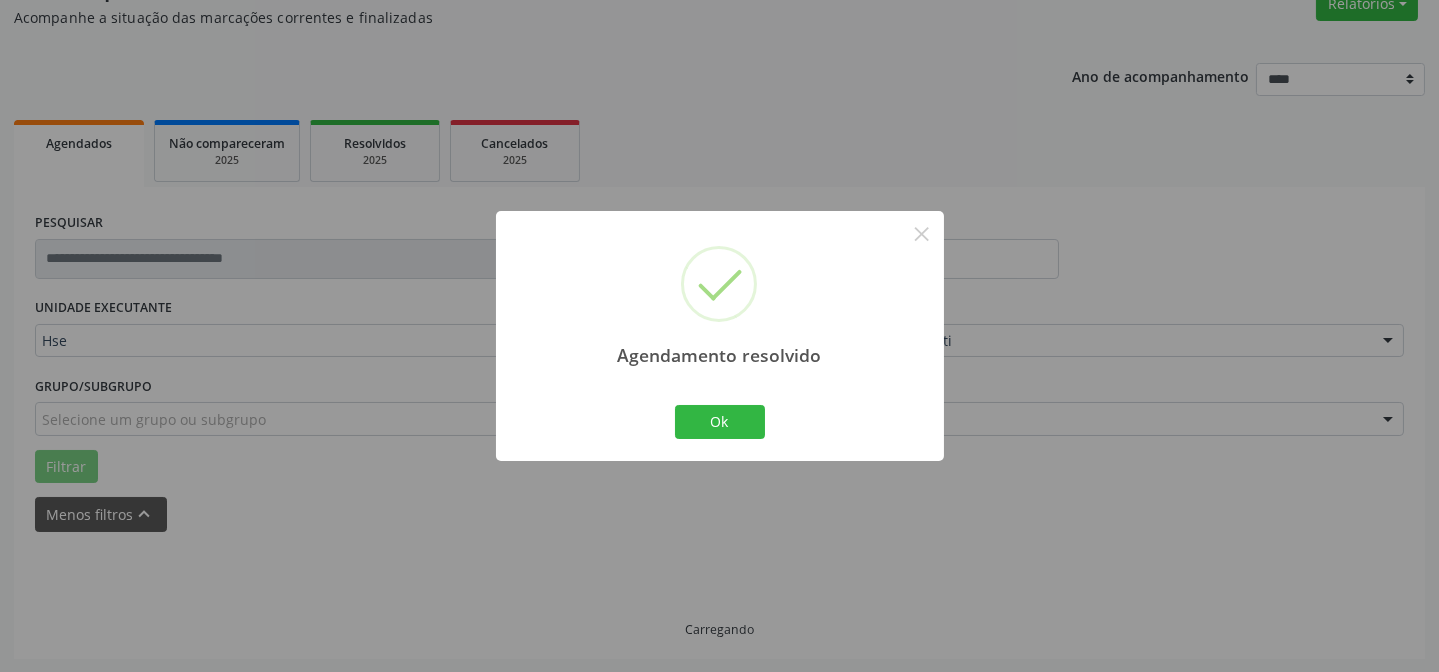 click on "Agendamento resolvido × Ok Cancel" at bounding box center (720, 335) 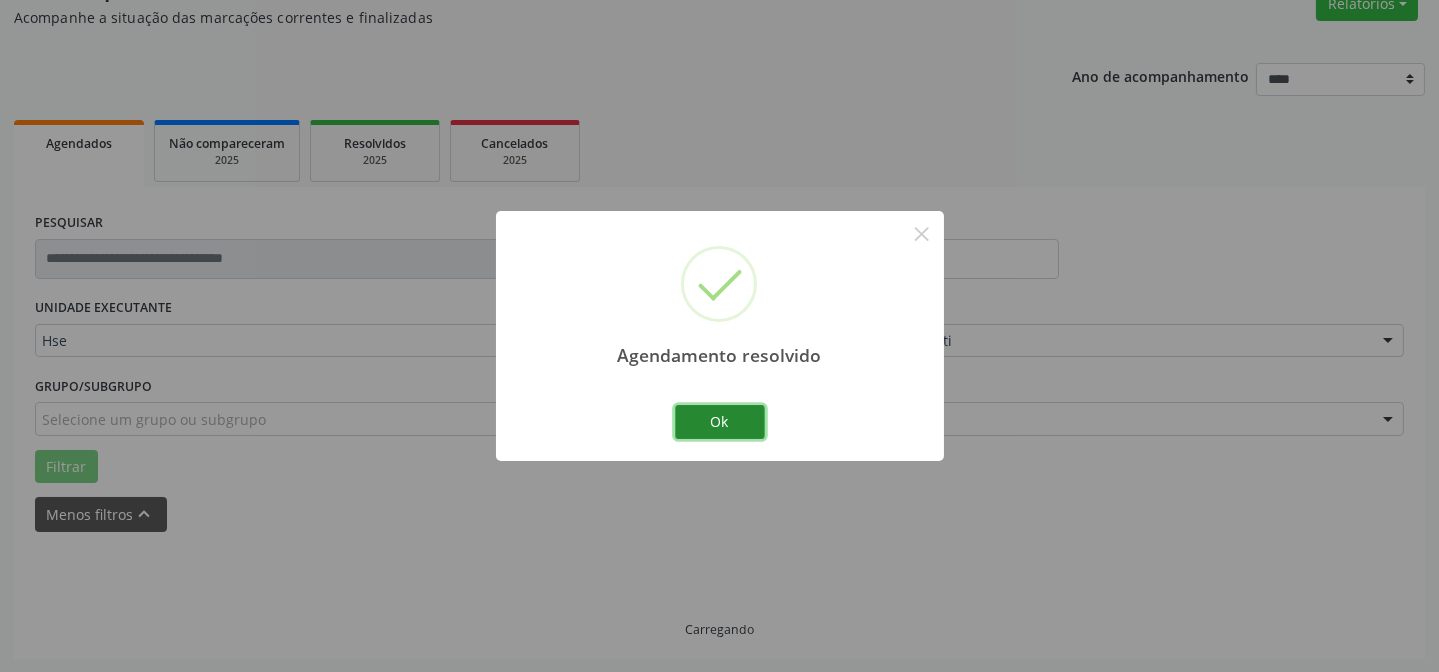 click on "Ok" at bounding box center (720, 422) 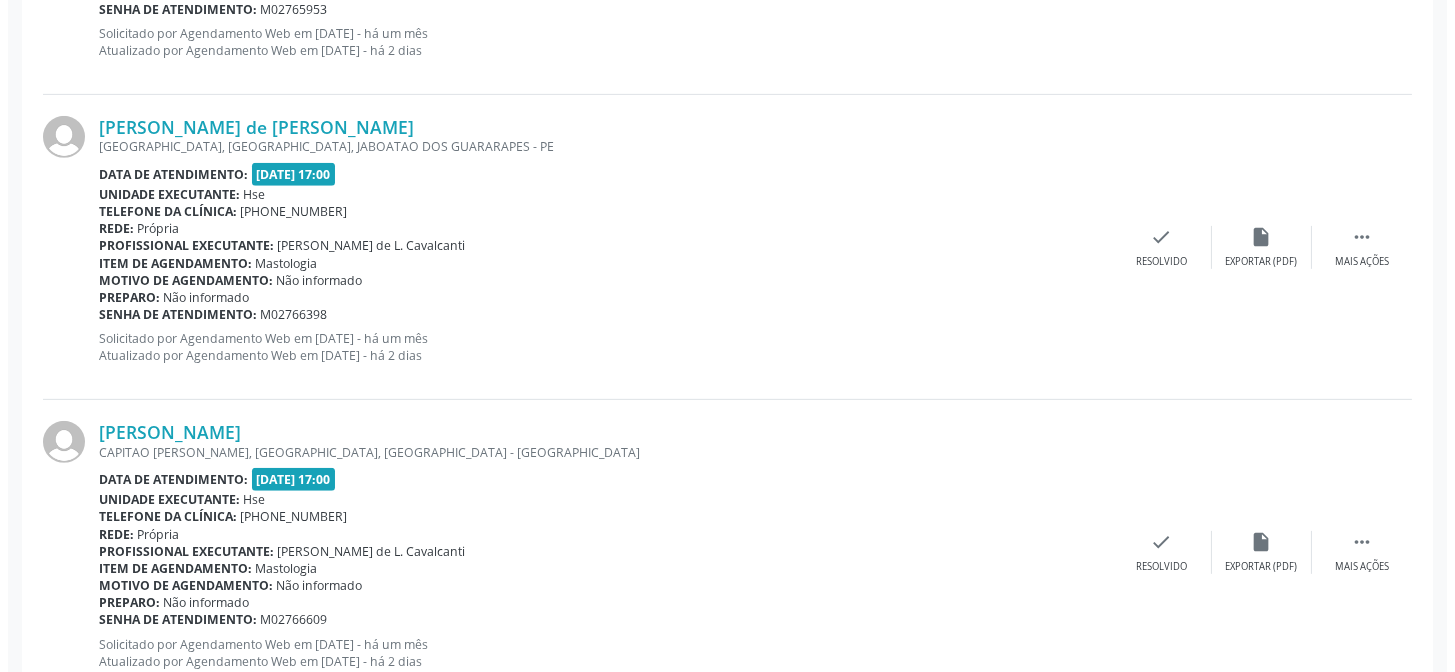 scroll, scrollTop: 1927, scrollLeft: 0, axis: vertical 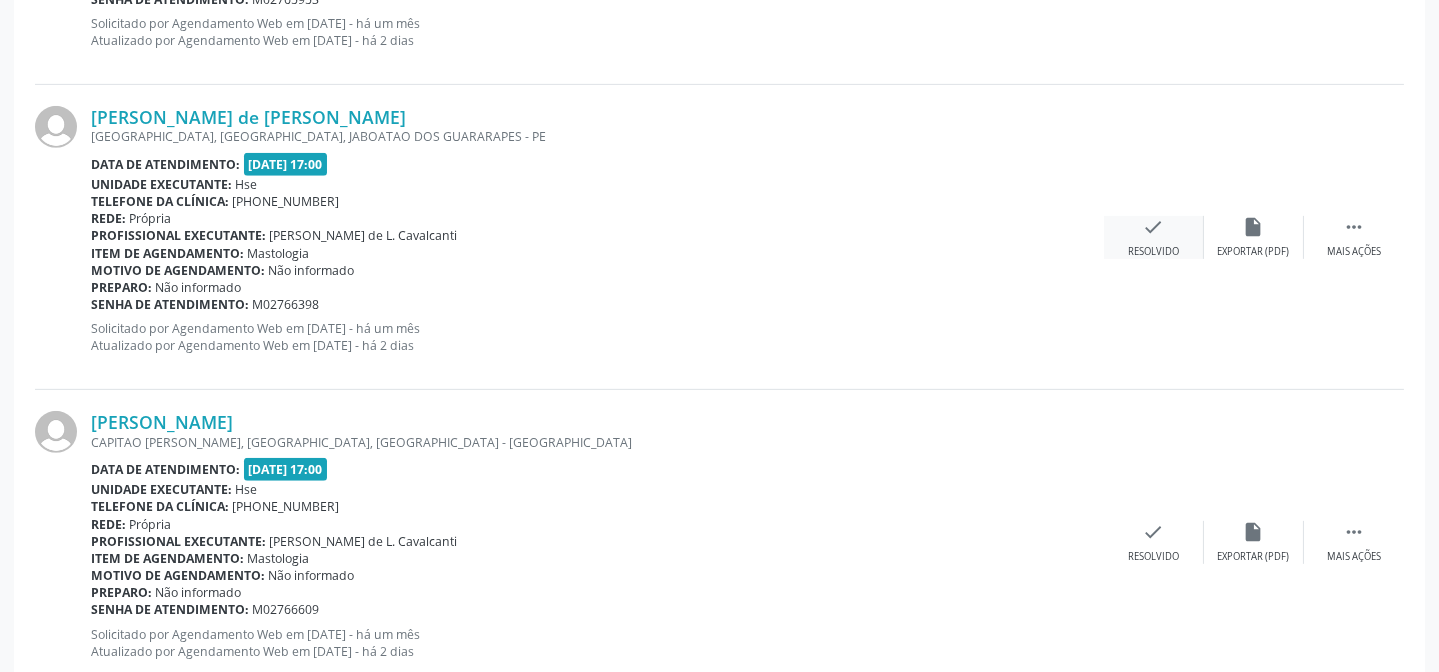 click on "Resolvido" at bounding box center (1153, 252) 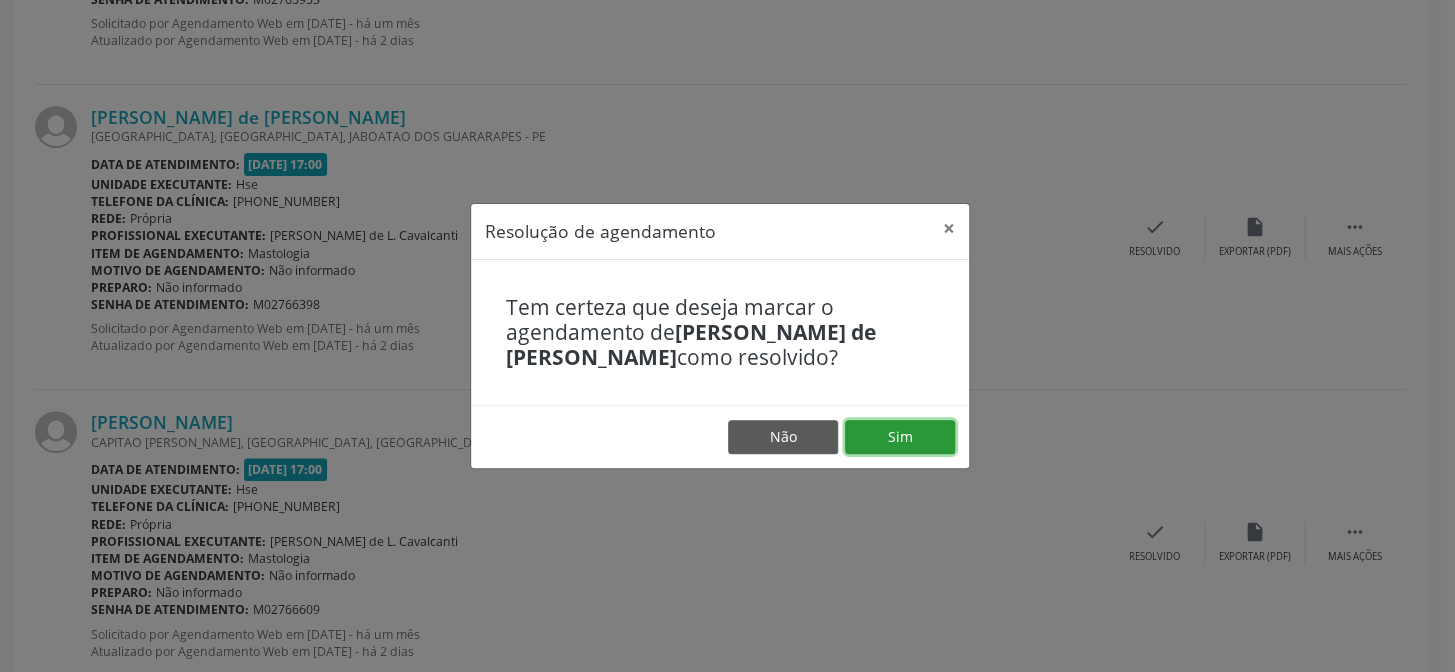 click on "Sim" at bounding box center (900, 437) 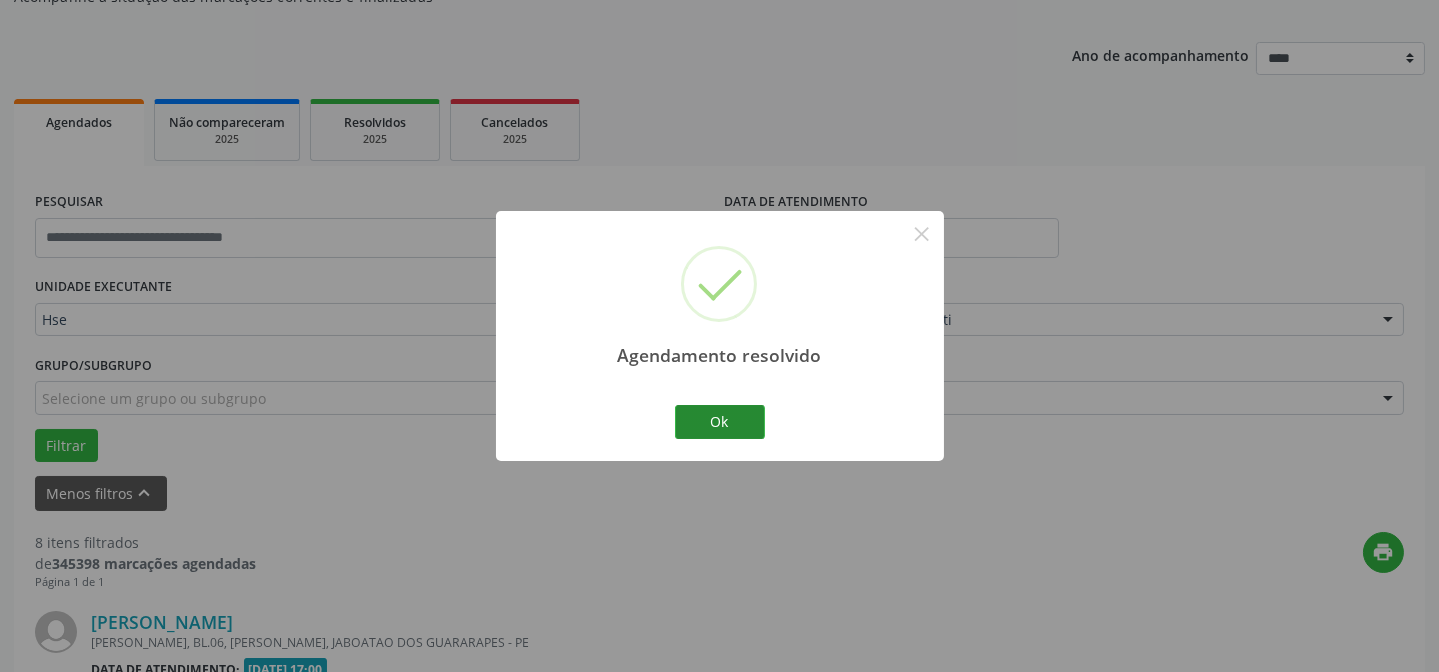 scroll, scrollTop: 1927, scrollLeft: 0, axis: vertical 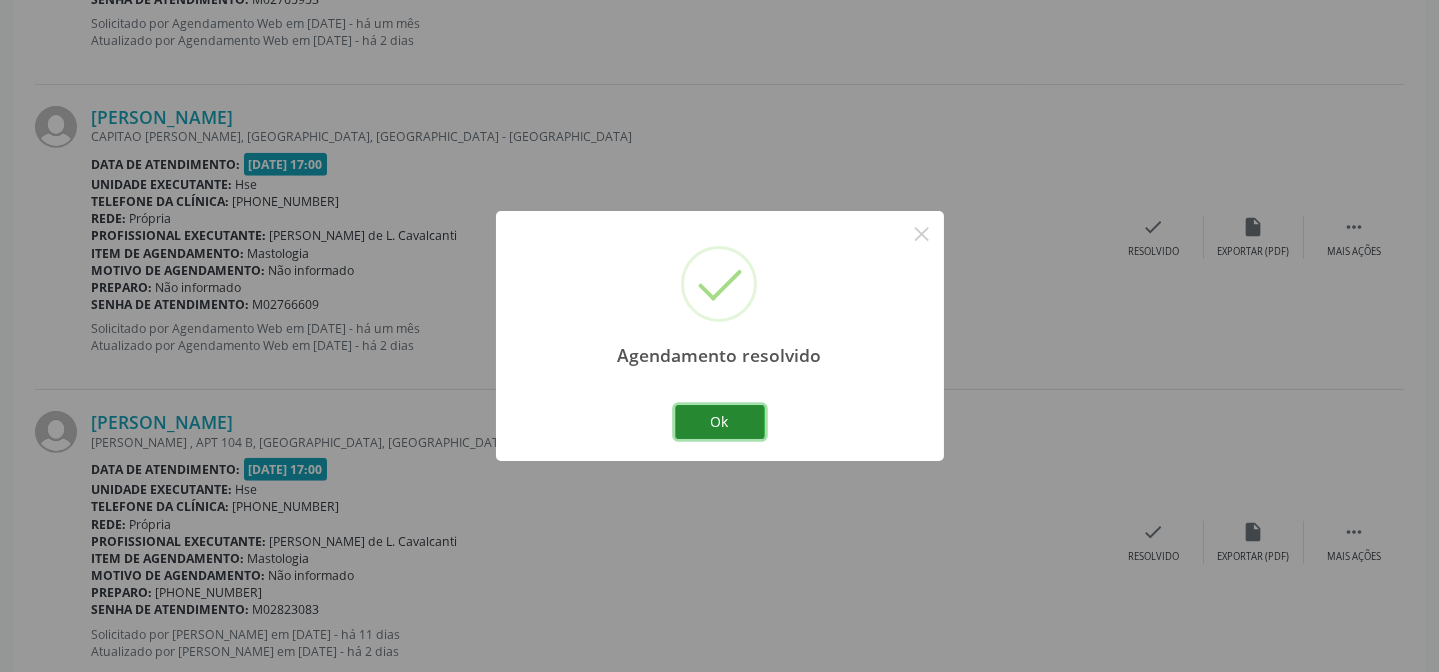 click on "Ok" at bounding box center [720, 422] 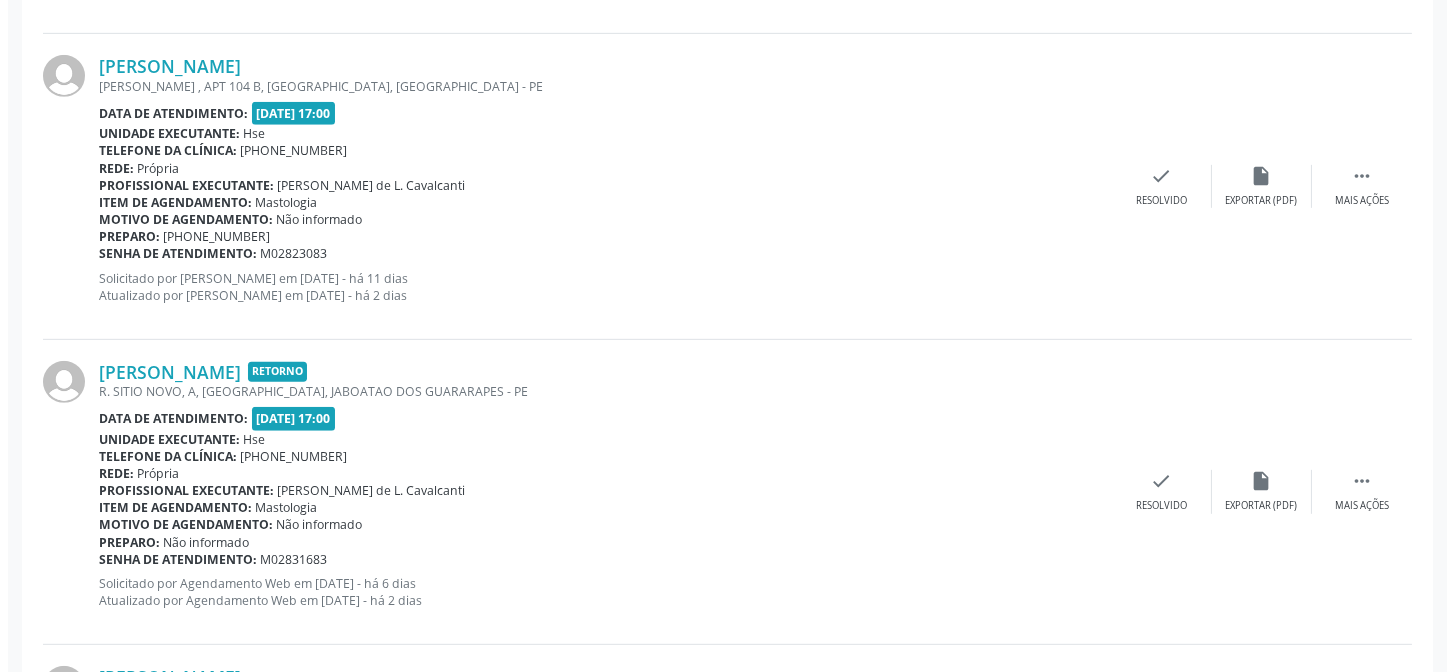 scroll, scrollTop: 2290, scrollLeft: 0, axis: vertical 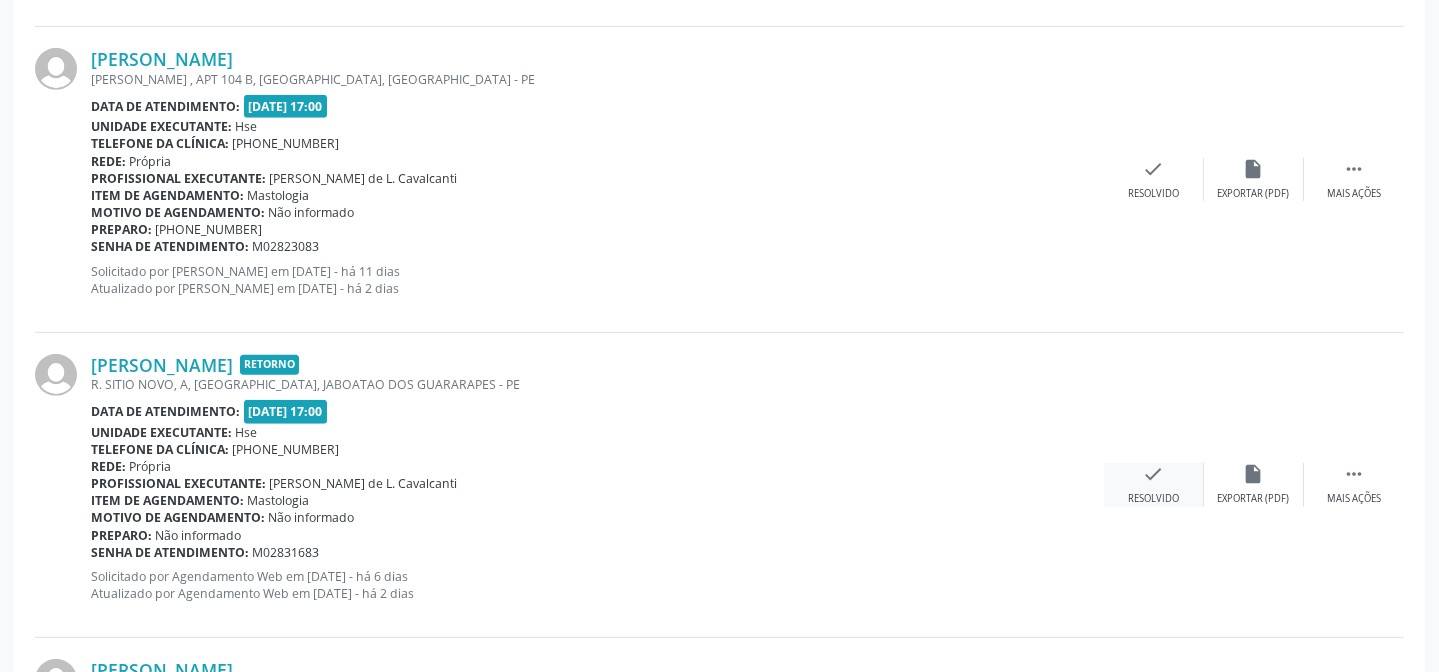 click on "check
Resolvido" at bounding box center [1154, 484] 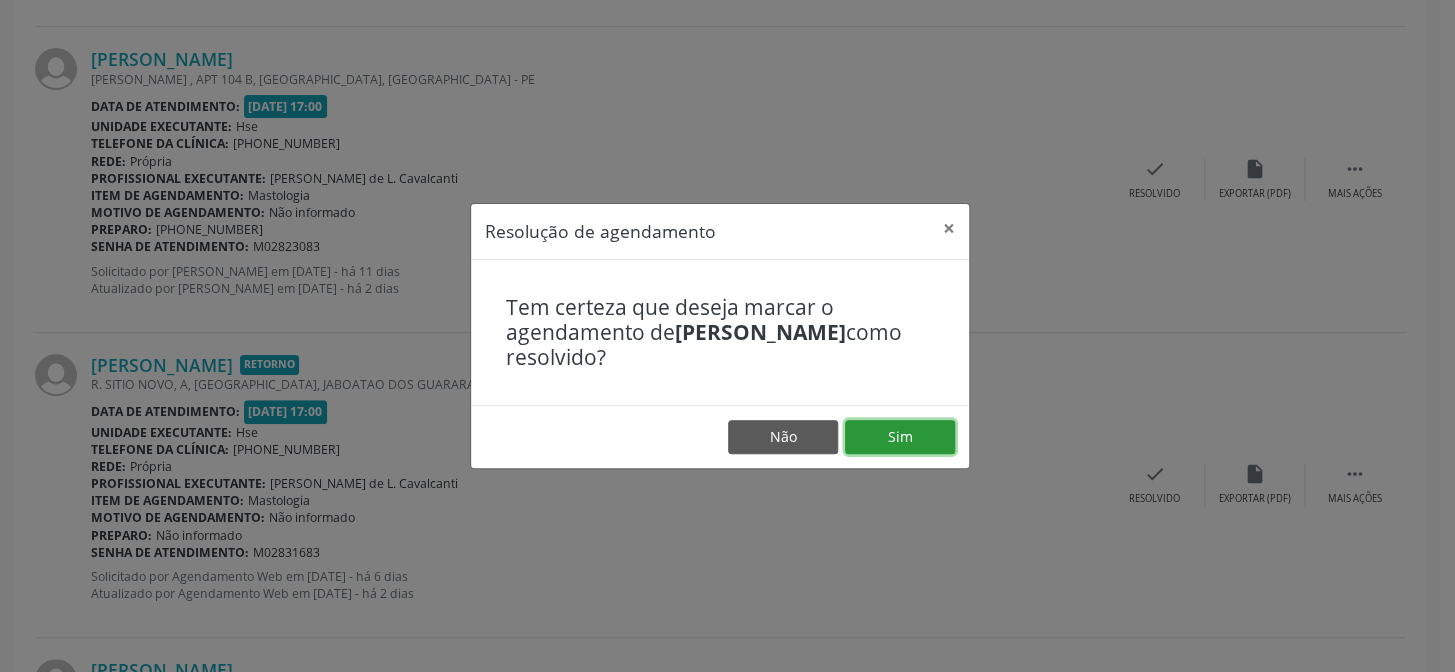 click on "Sim" at bounding box center [900, 437] 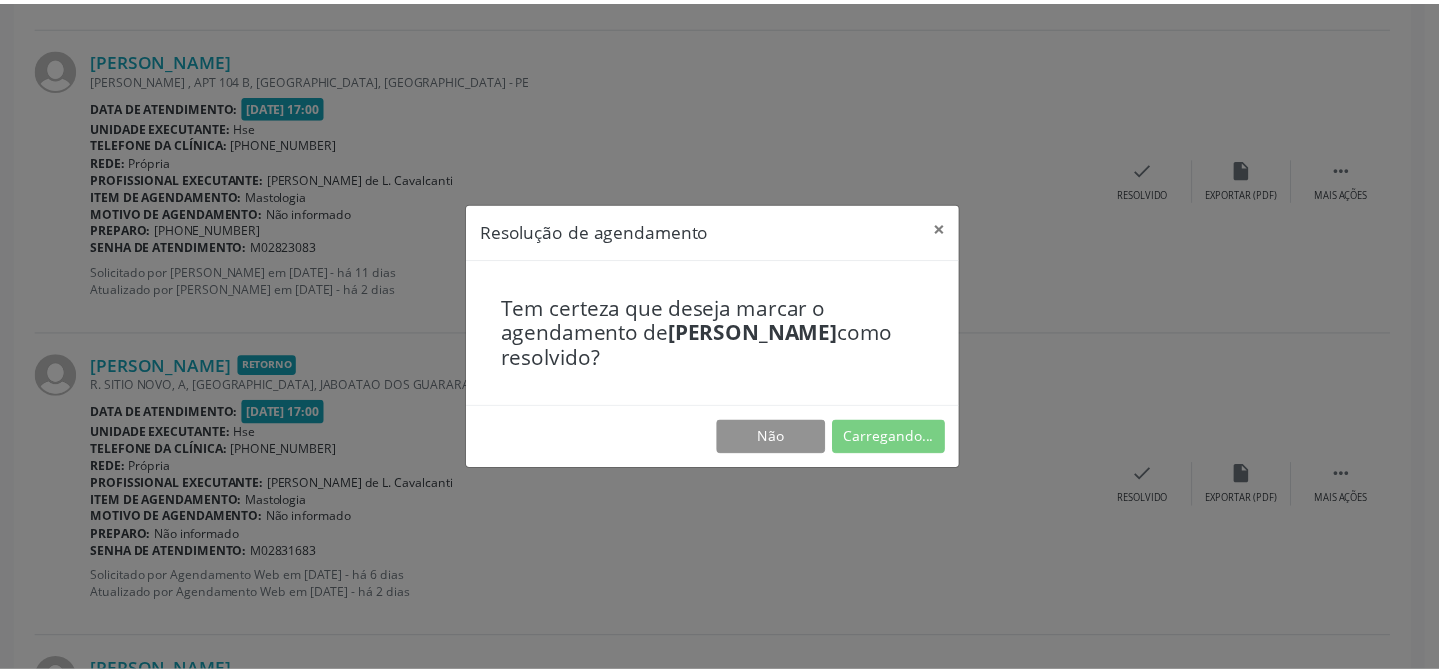 scroll, scrollTop: 179, scrollLeft: 0, axis: vertical 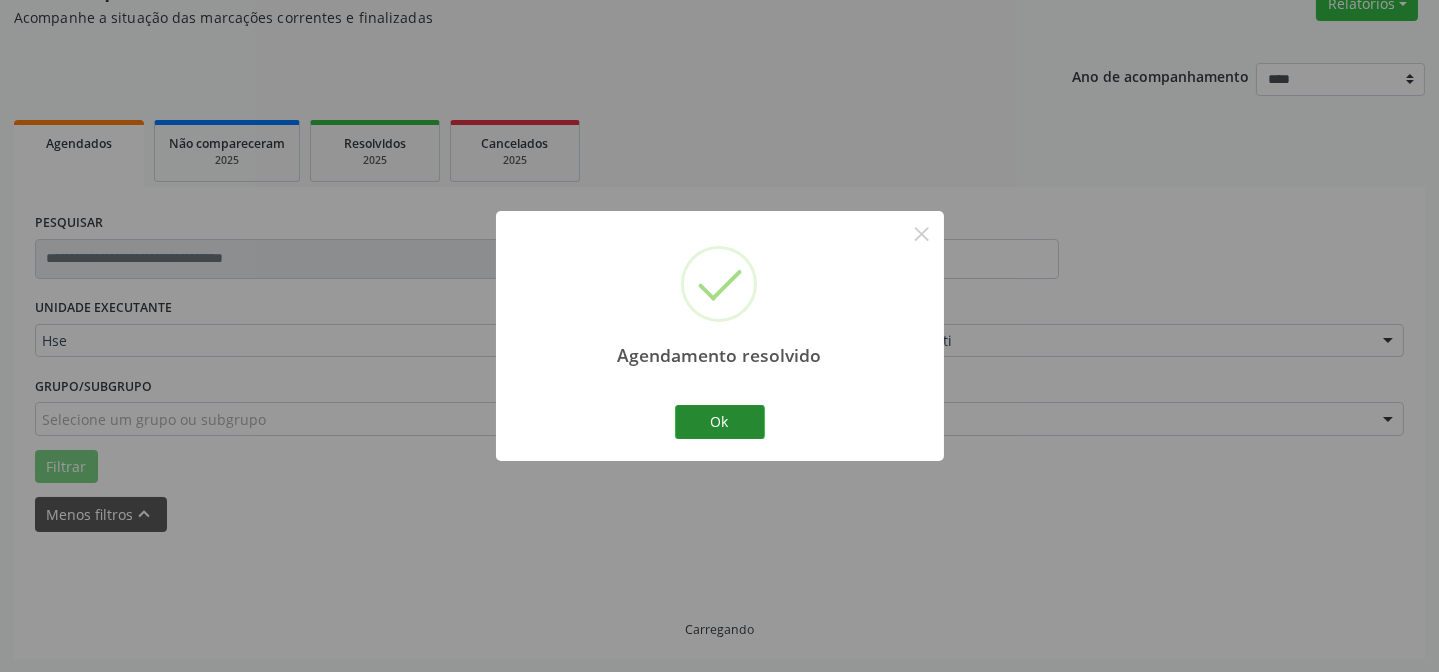 drag, startPoint x: 783, startPoint y: 423, endPoint x: 728, endPoint y: 422, distance: 55.00909 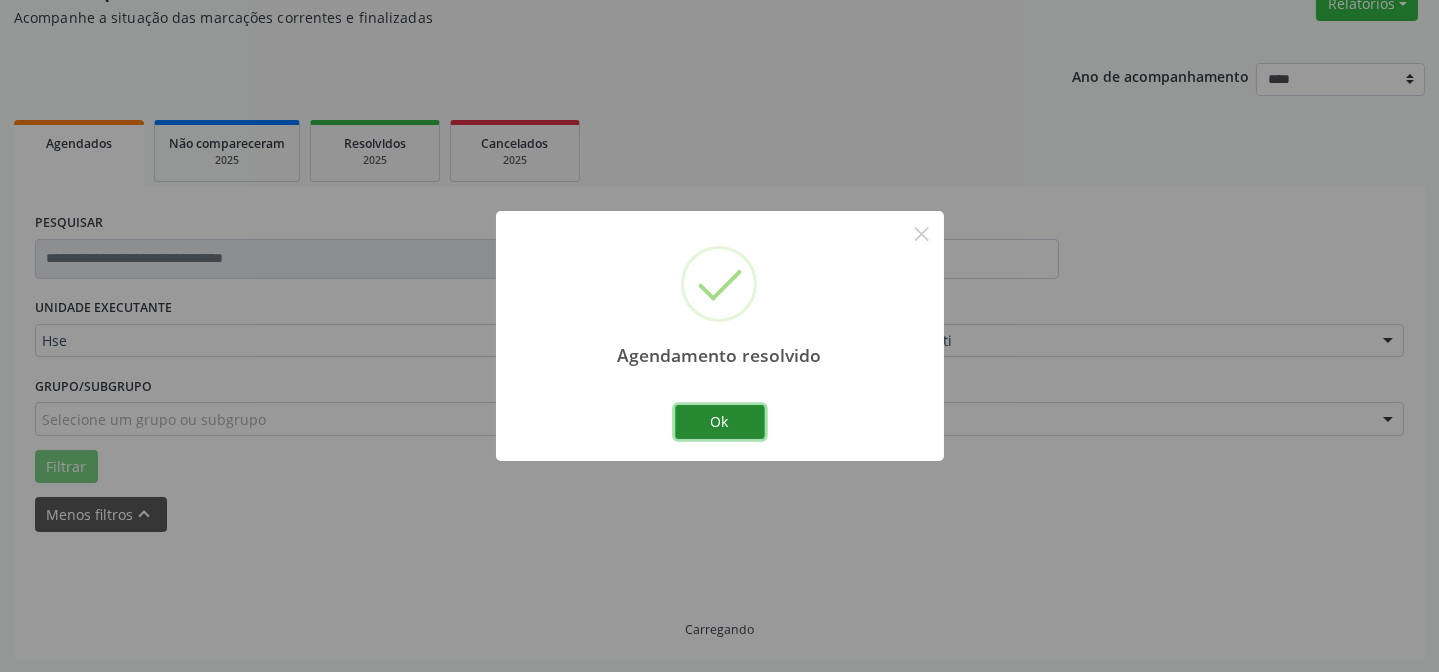 click on "Ok" at bounding box center [720, 422] 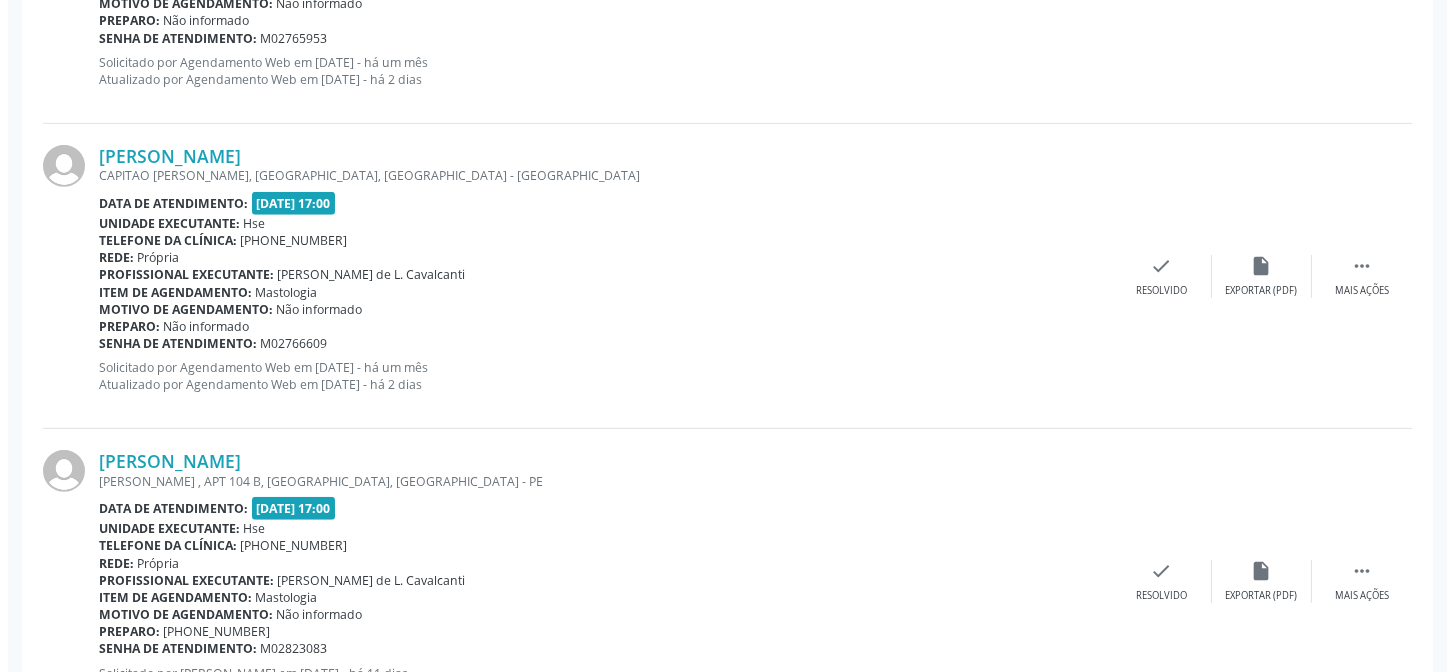 scroll, scrollTop: 1906, scrollLeft: 0, axis: vertical 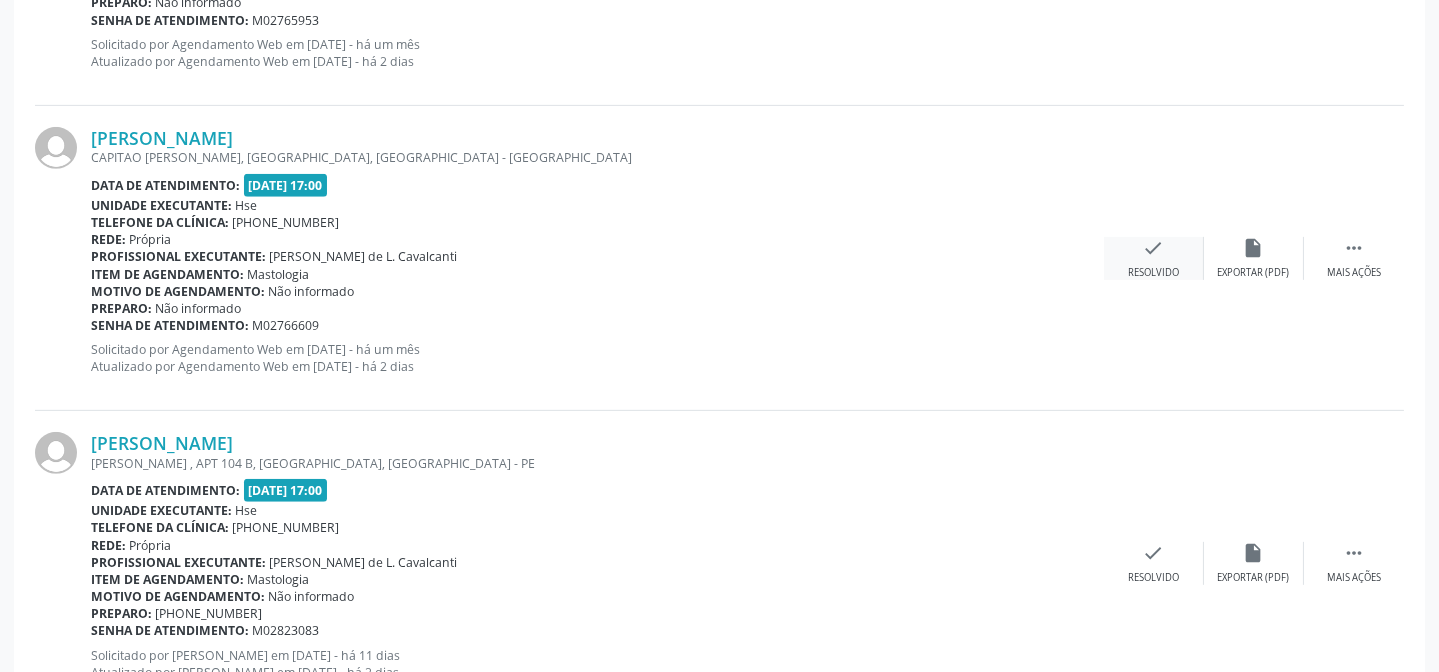 click on "check
Resolvido" at bounding box center (1154, 258) 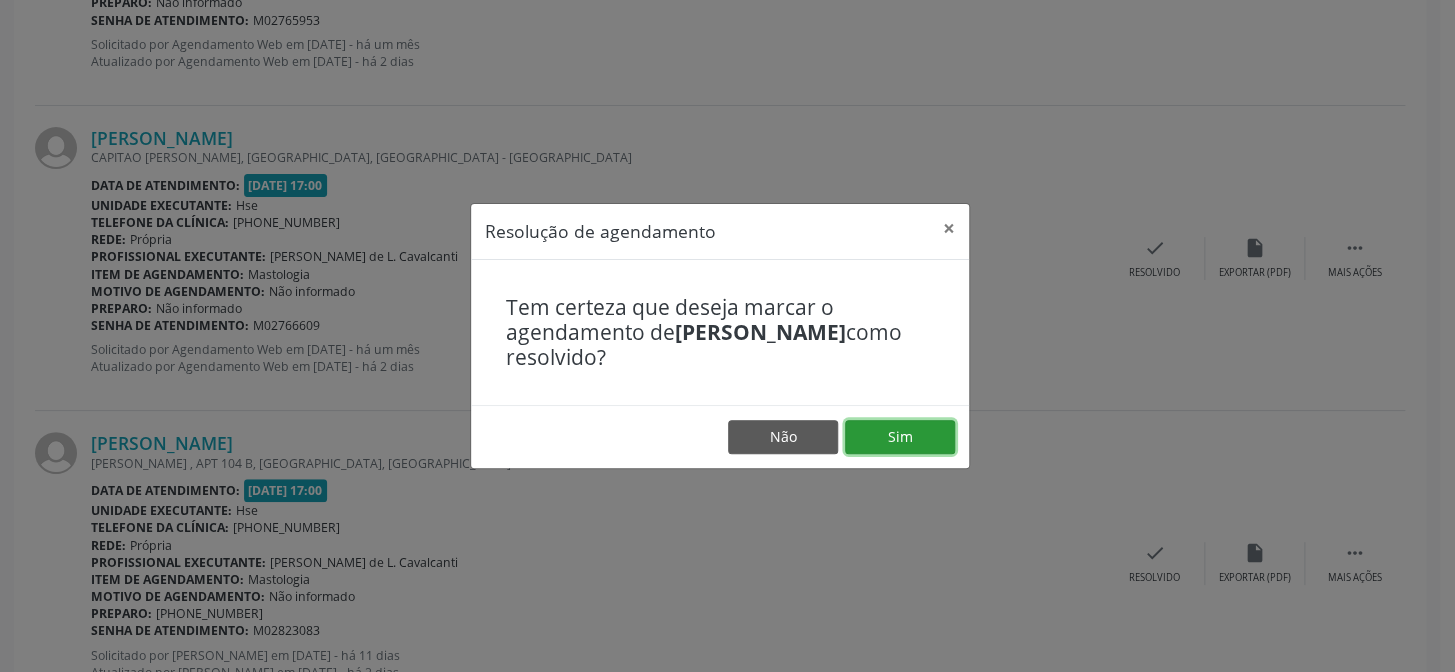 click on "Sim" at bounding box center [900, 437] 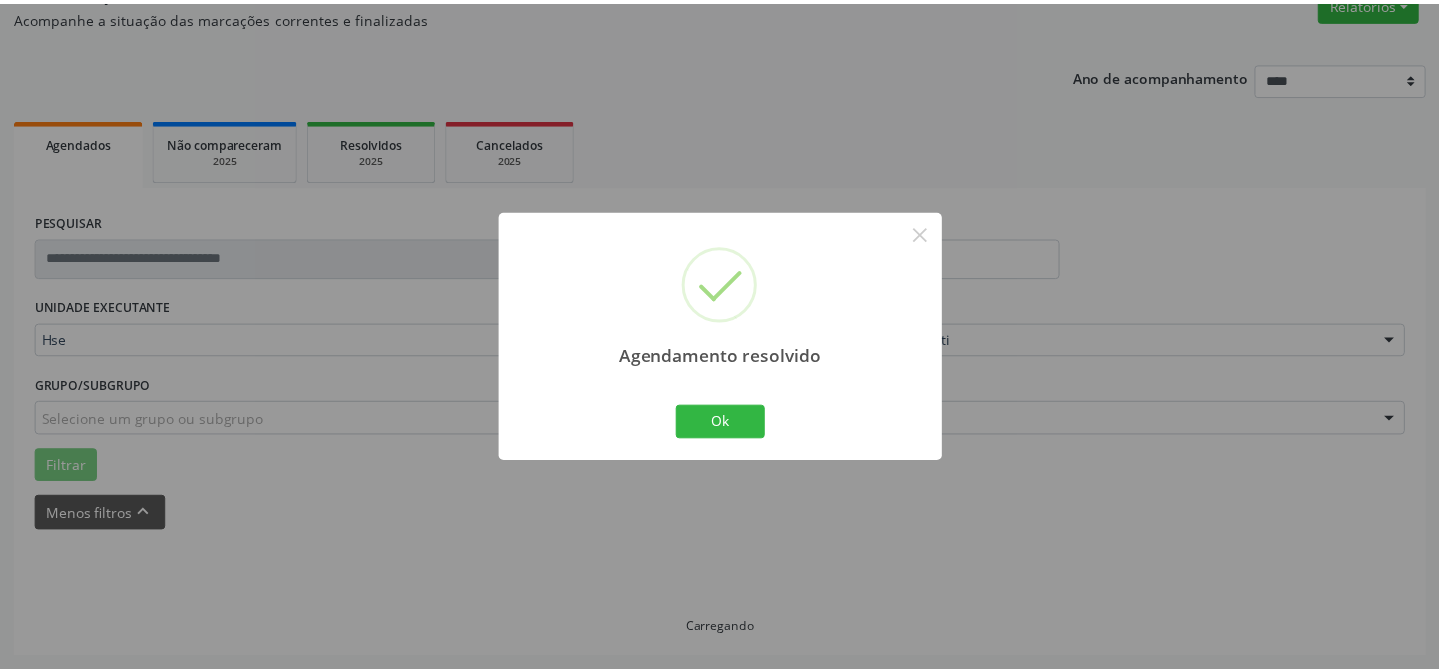 scroll, scrollTop: 179, scrollLeft: 0, axis: vertical 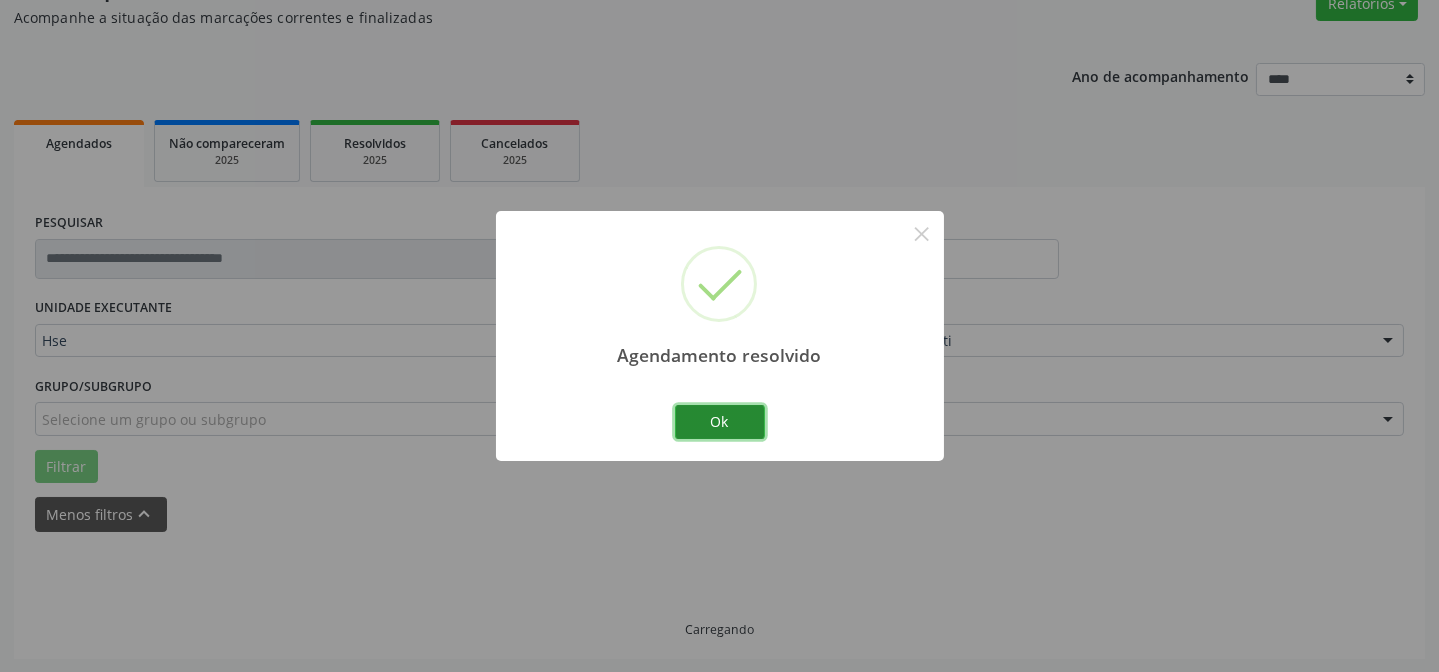 click on "Ok" at bounding box center (720, 422) 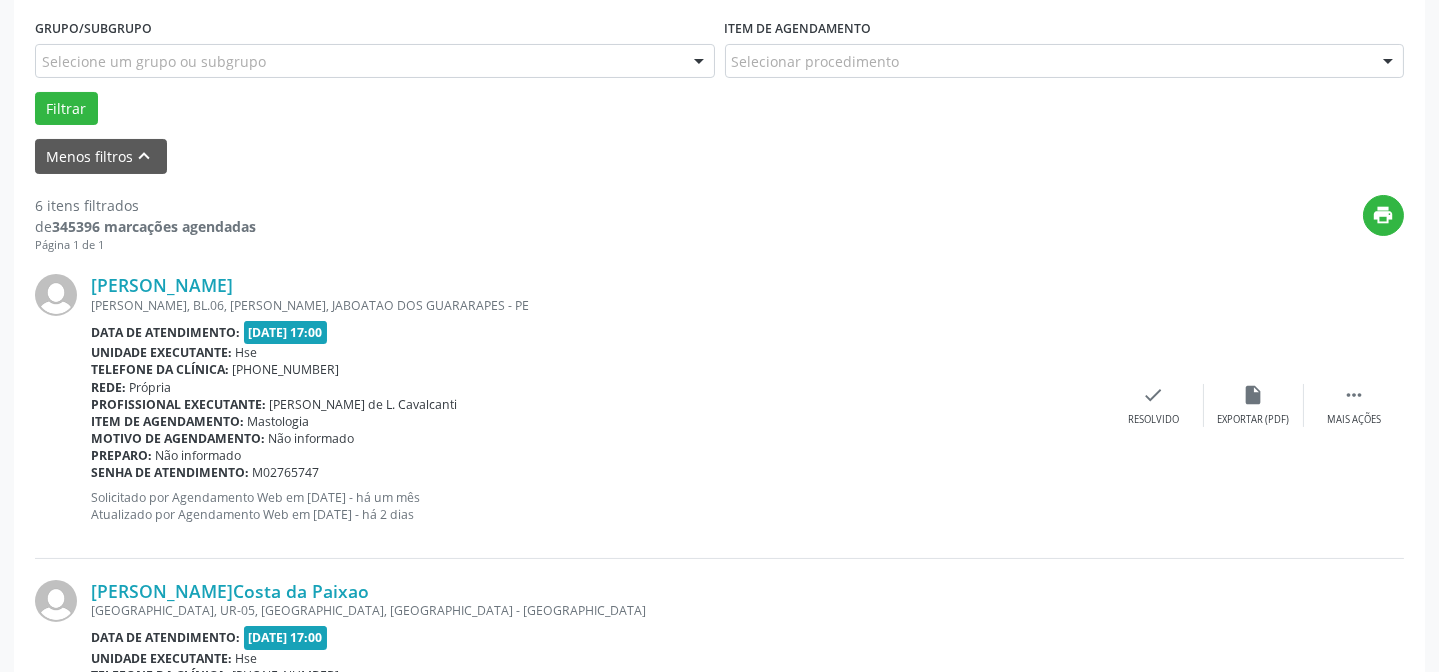 scroll, scrollTop: 545, scrollLeft: 0, axis: vertical 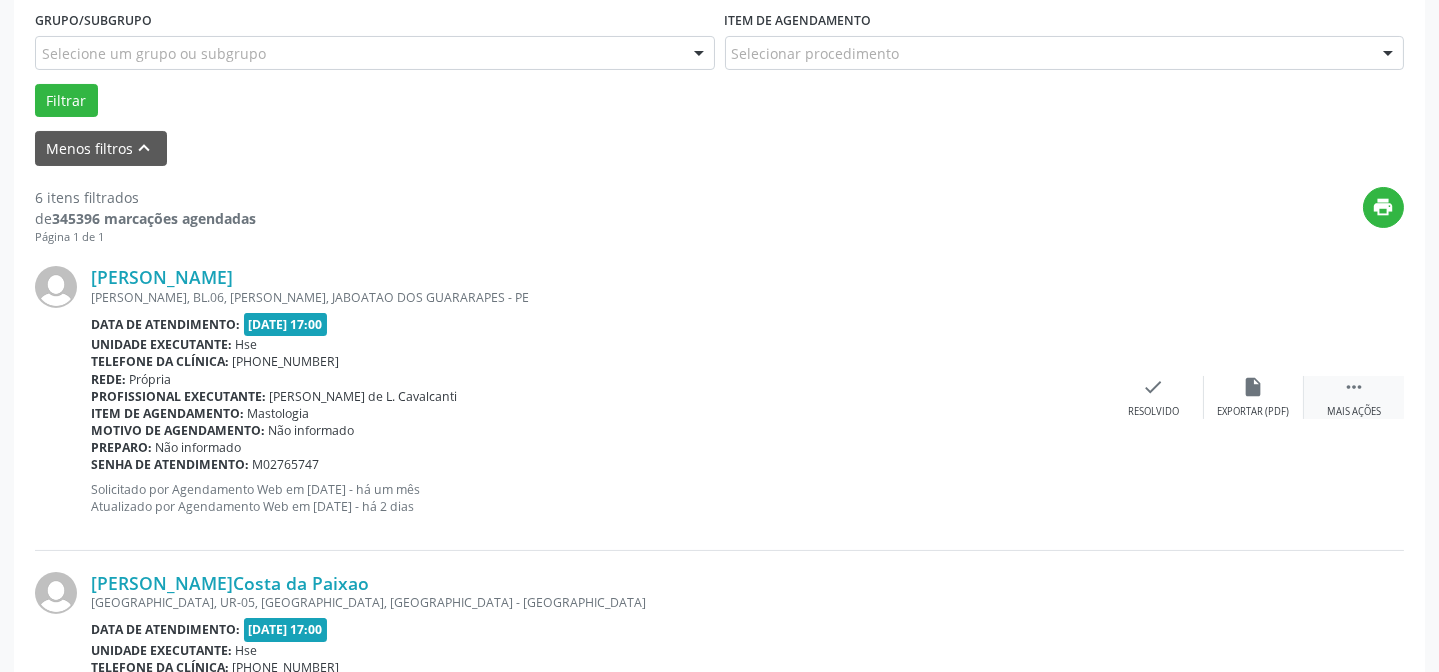 click on "
Mais ações" at bounding box center [1354, 397] 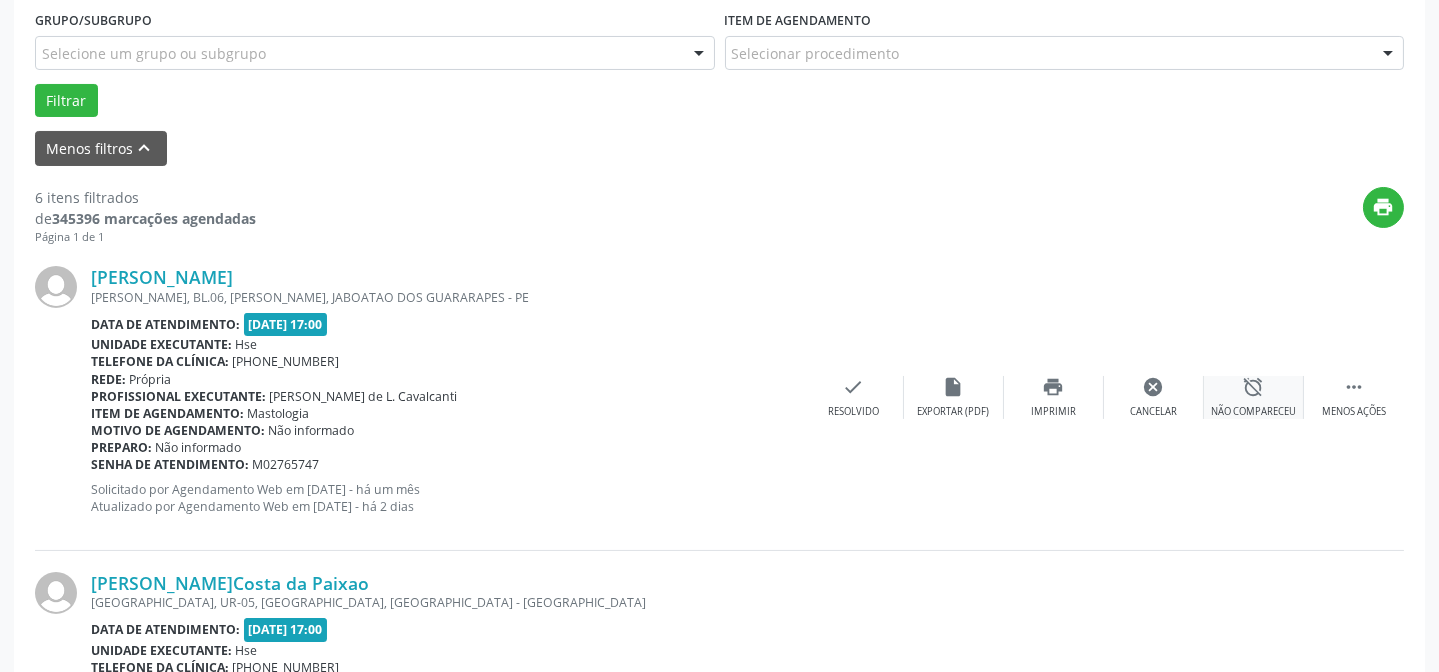 click on "alarm_off" at bounding box center [1254, 387] 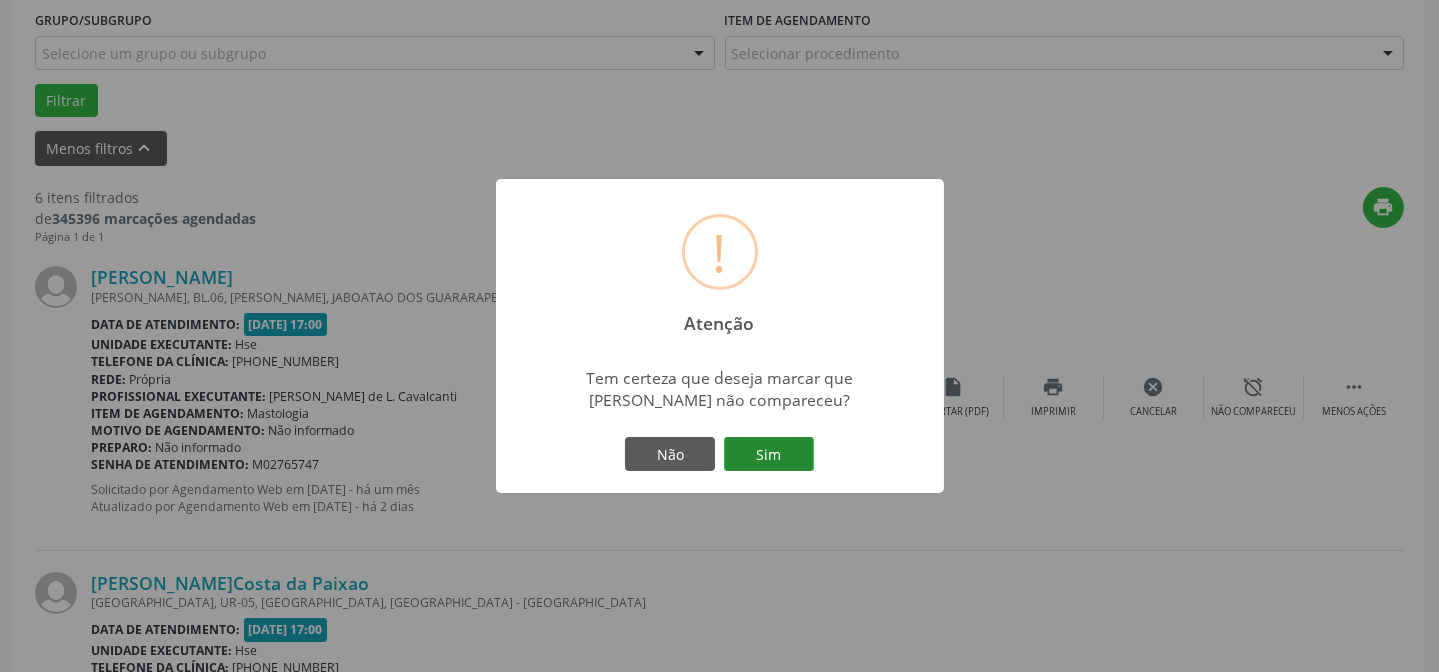 click on "Sim" at bounding box center [769, 454] 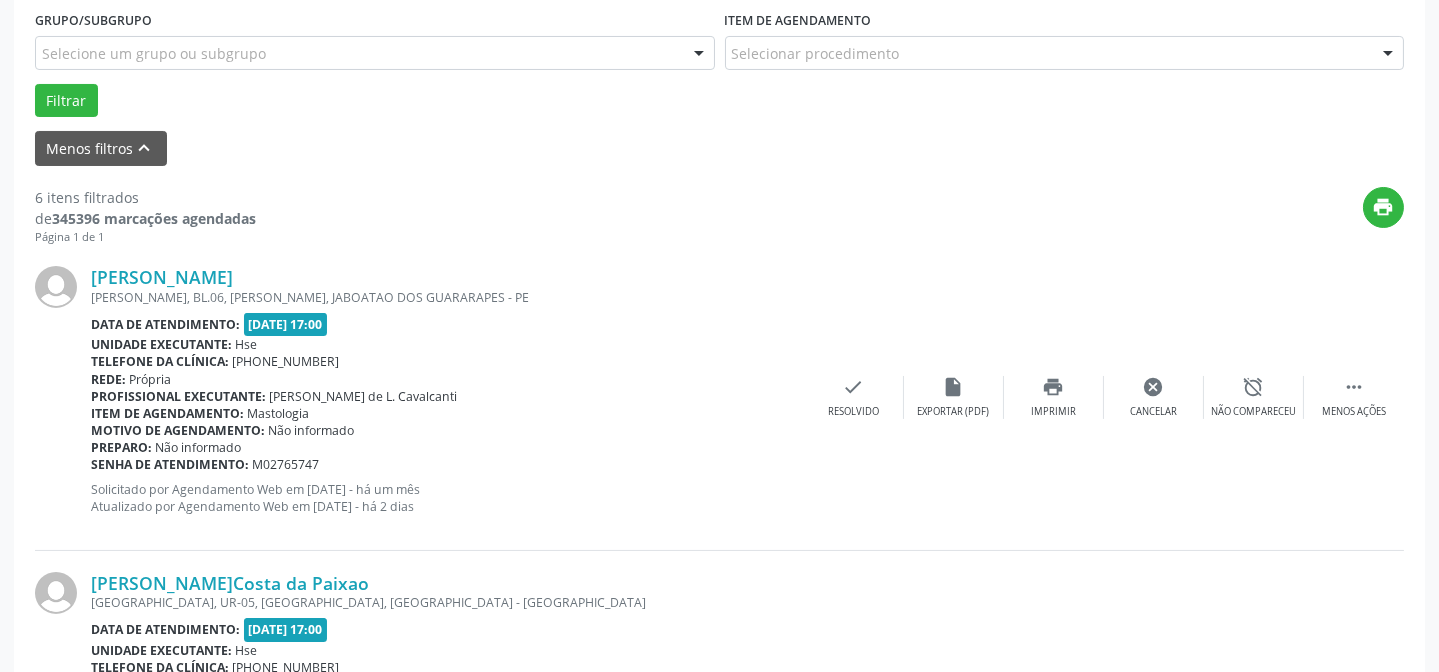 scroll, scrollTop: 636, scrollLeft: 0, axis: vertical 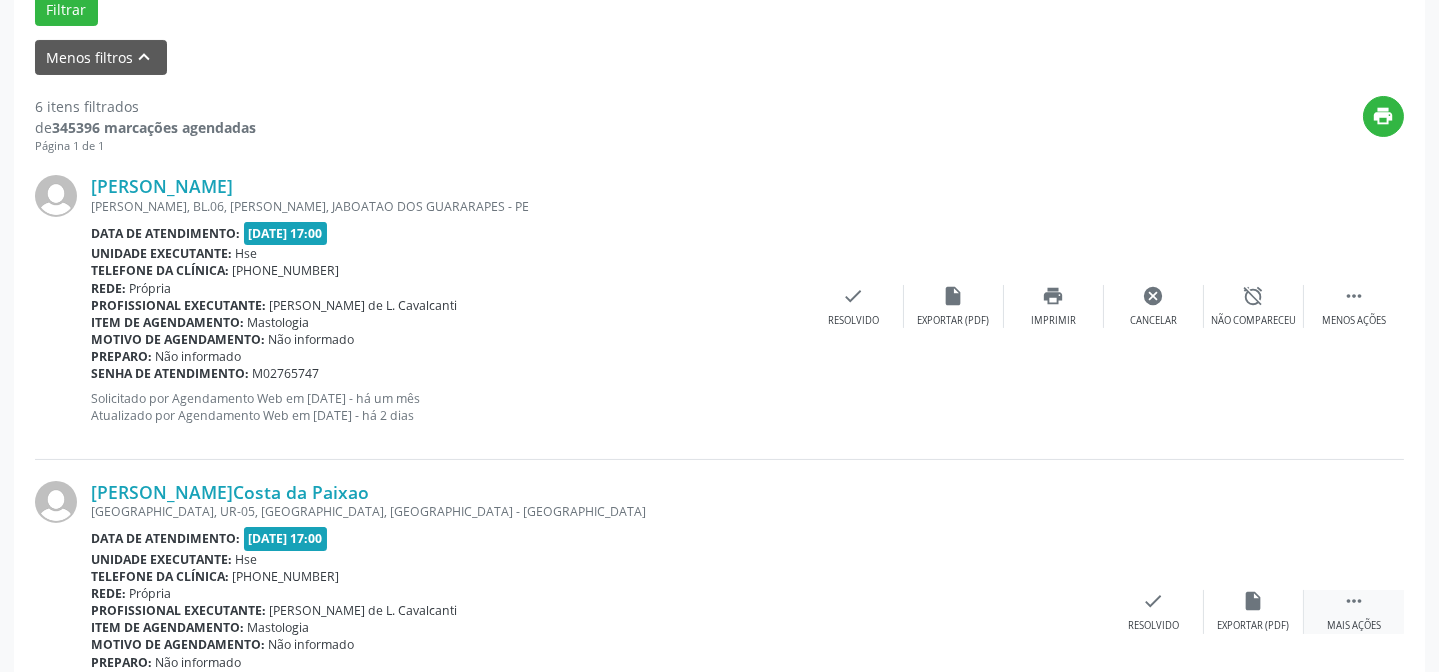 click on "" at bounding box center (1354, 601) 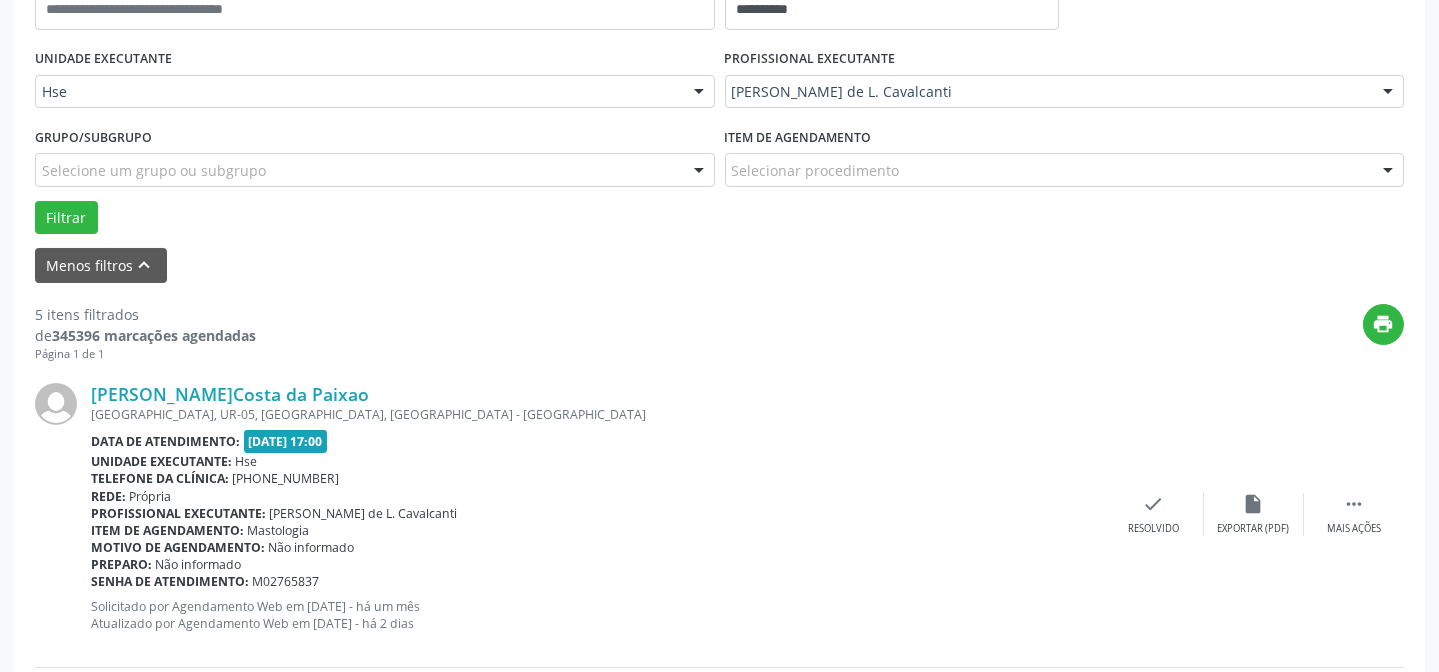 scroll, scrollTop: 472, scrollLeft: 0, axis: vertical 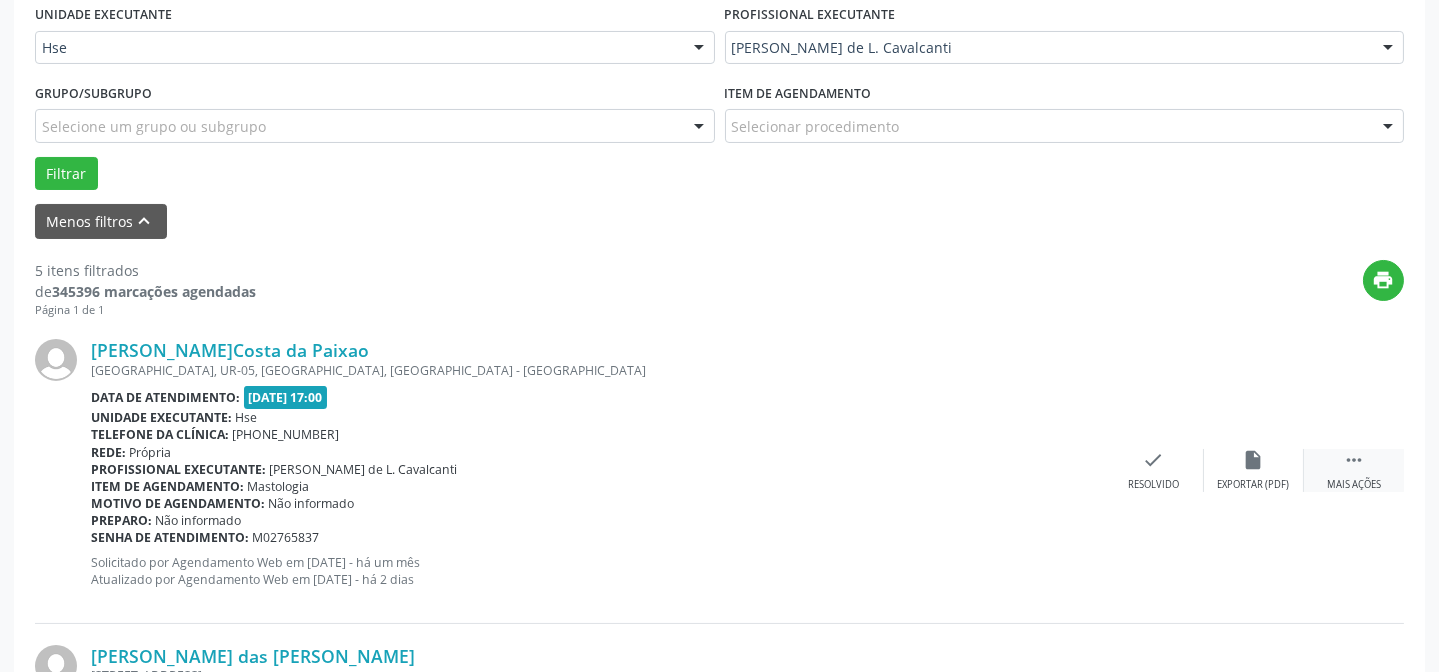 click on "" at bounding box center [1354, 460] 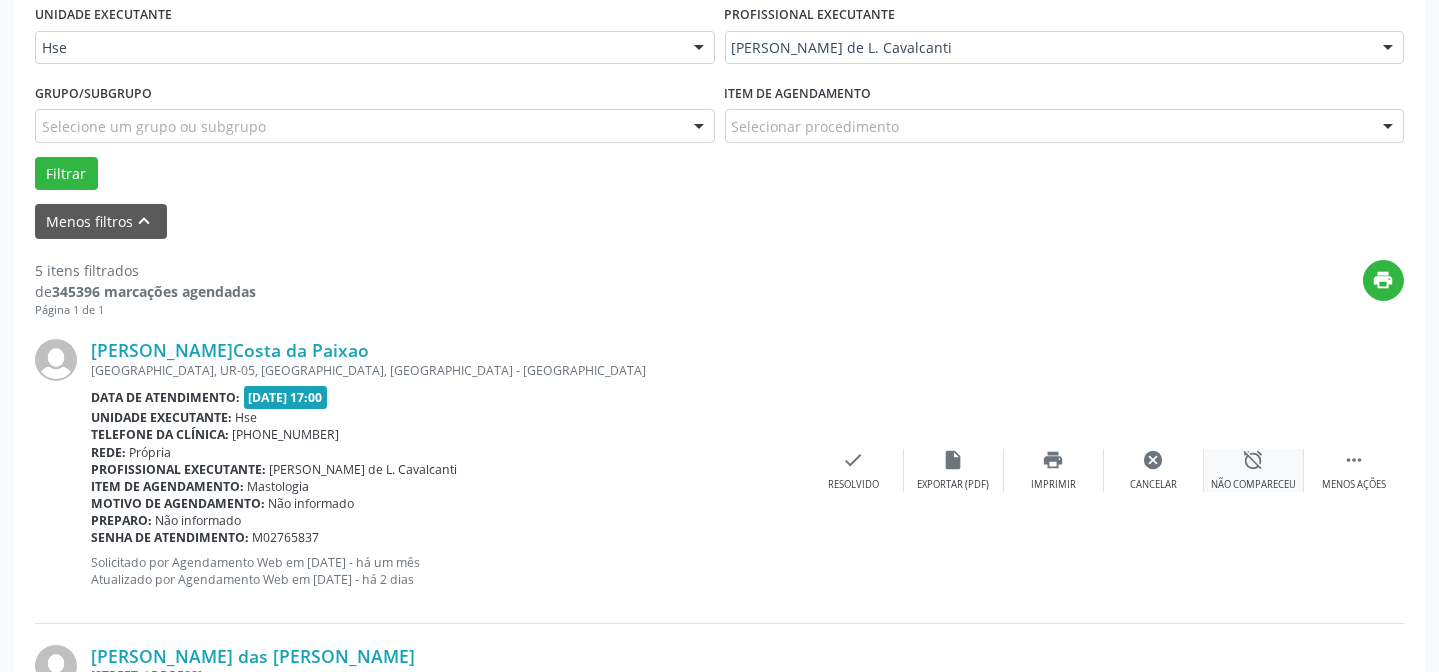 click on "alarm_off
Não compareceu" at bounding box center [1254, 470] 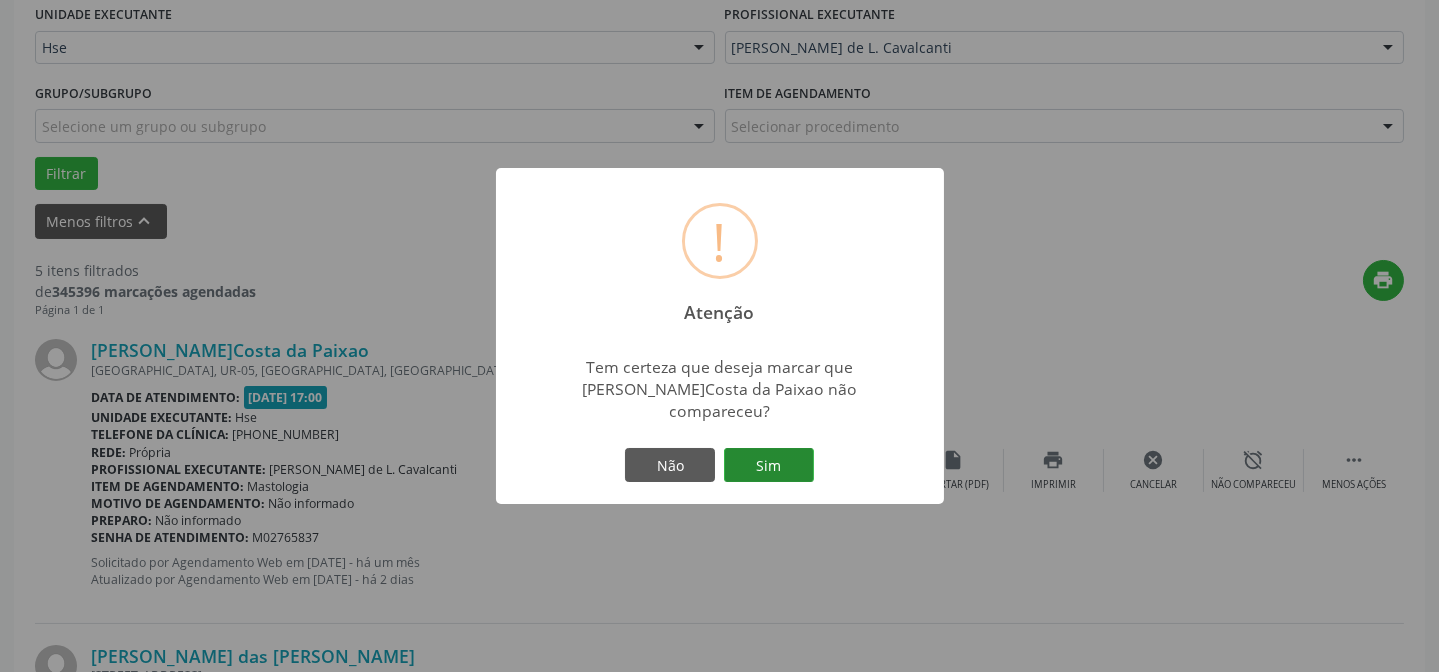 click on "Sim" at bounding box center (769, 465) 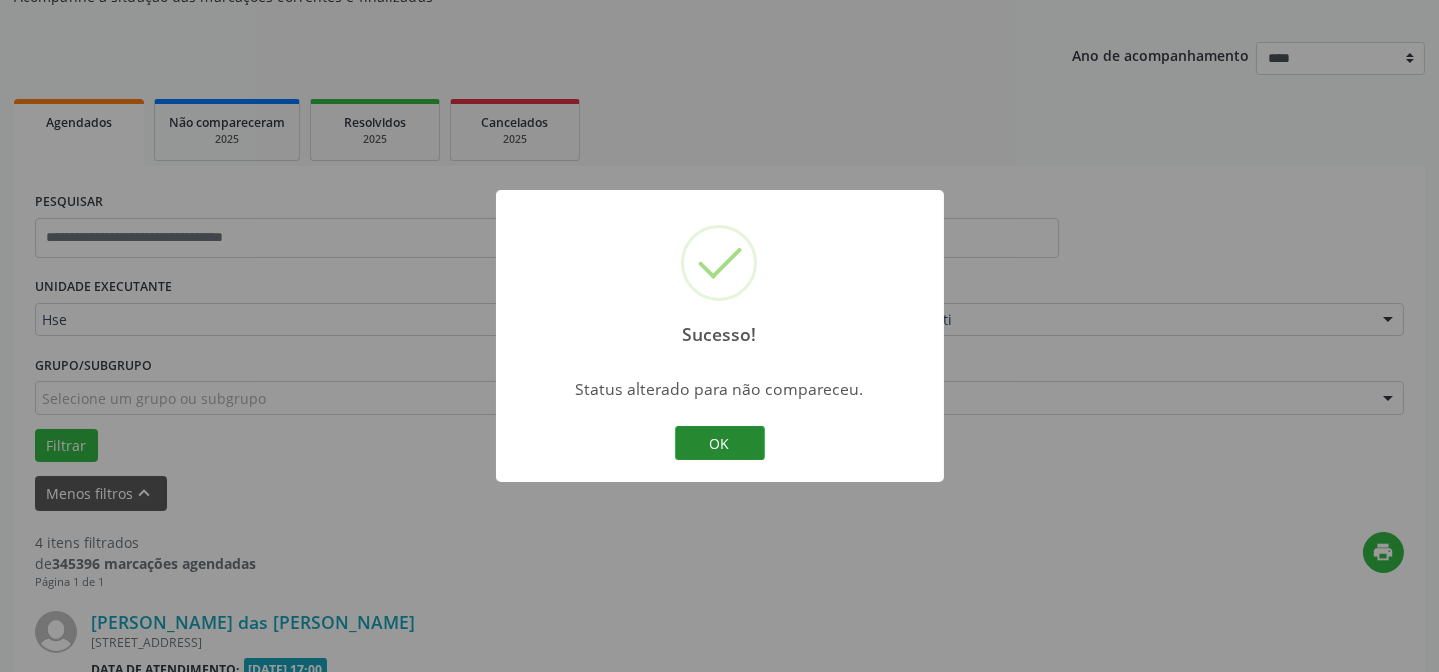 click on "OK" at bounding box center [720, 443] 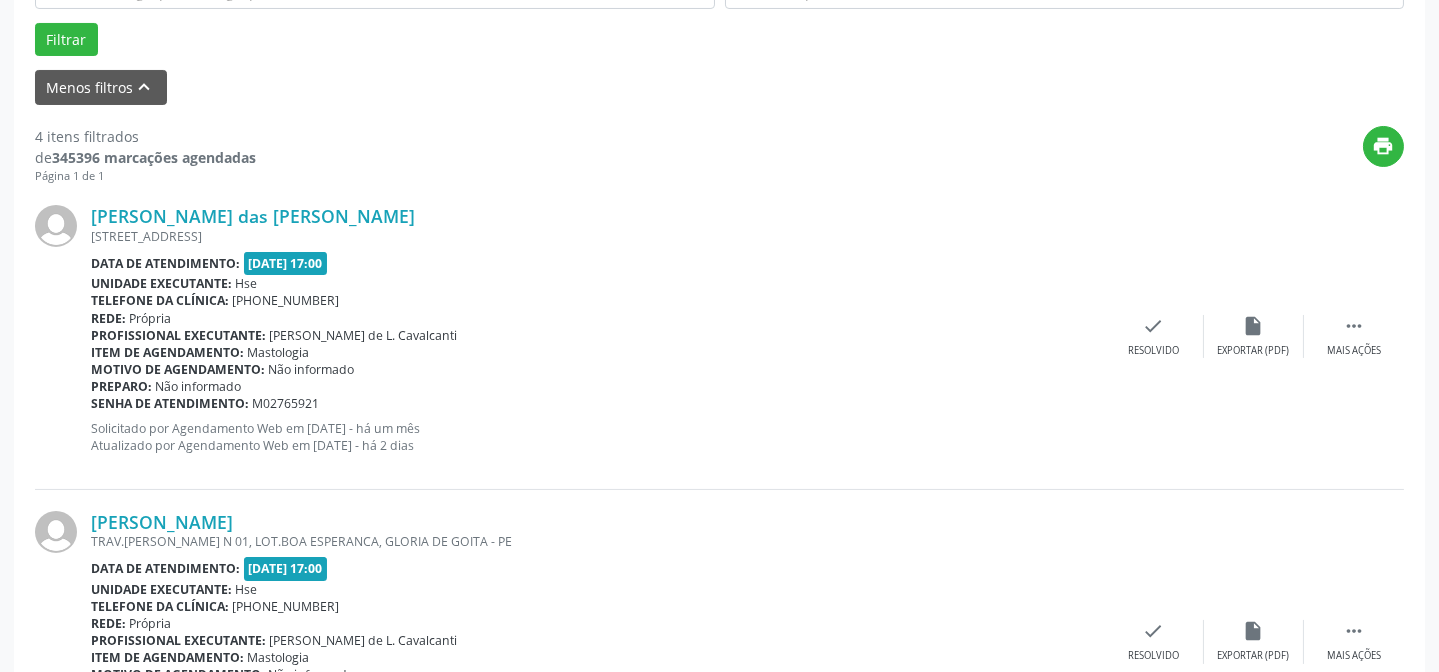 scroll, scrollTop: 639, scrollLeft: 0, axis: vertical 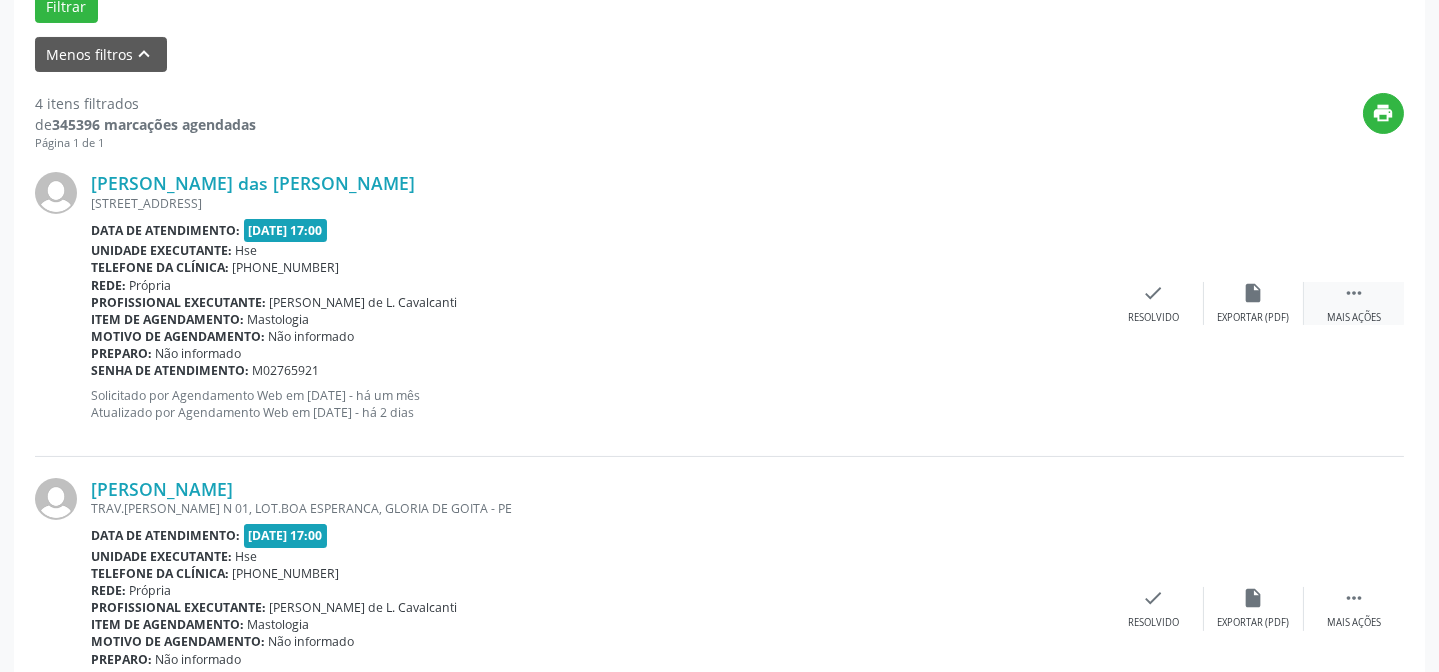 click on "
Mais ações" at bounding box center (1354, 303) 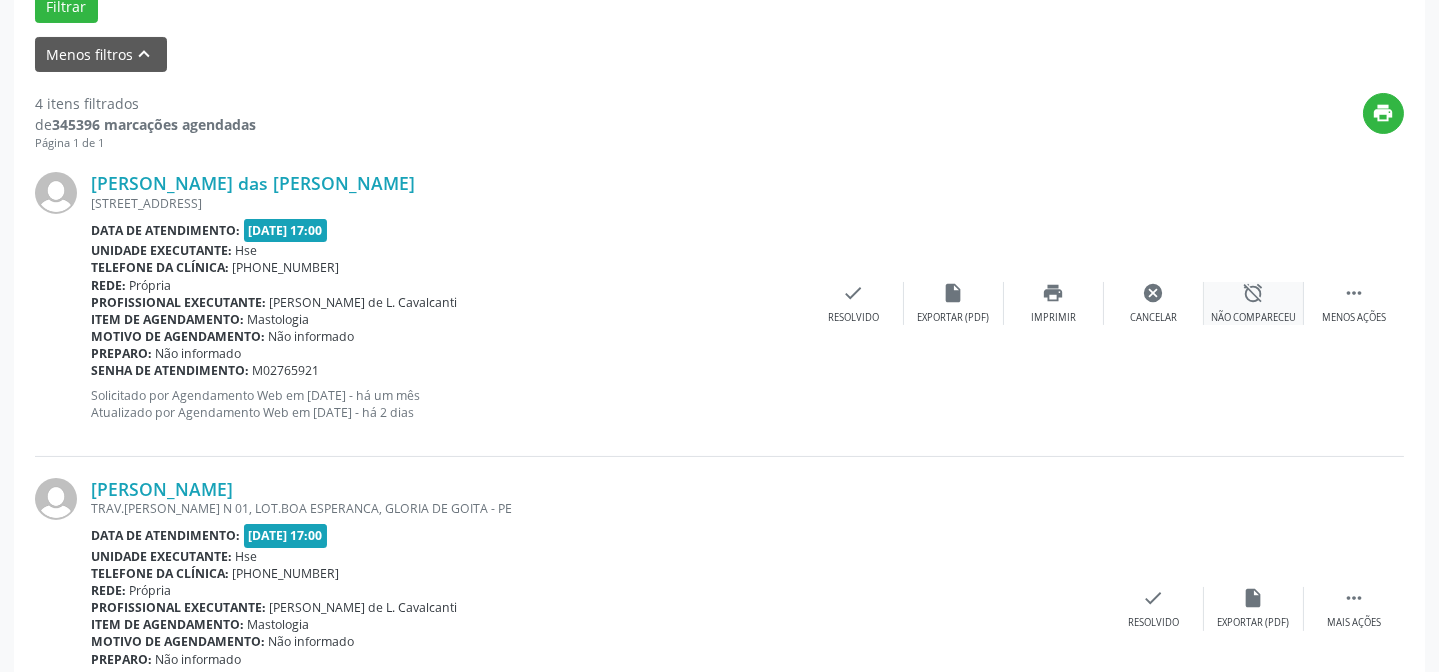 click on "Não compareceu" at bounding box center [1253, 318] 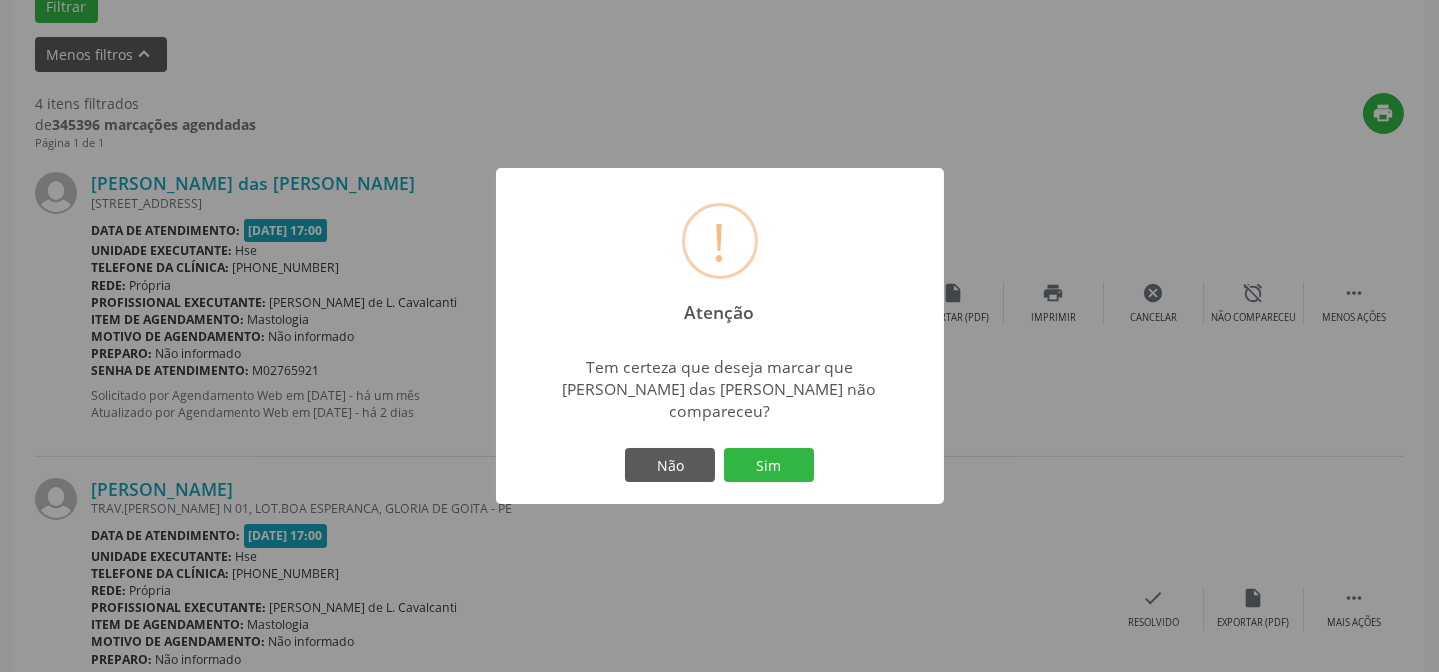 drag, startPoint x: 753, startPoint y: 431, endPoint x: 769, endPoint y: 460, distance: 33.12099 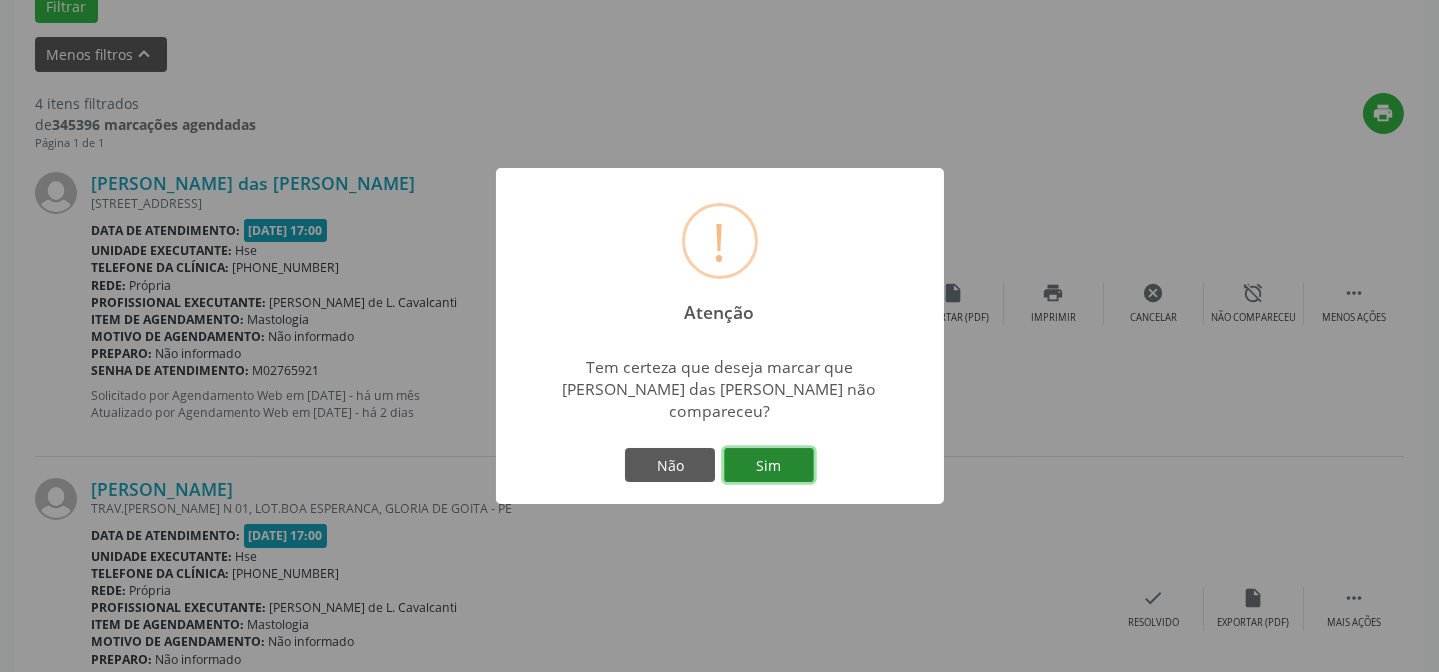click on "Sim" at bounding box center (769, 465) 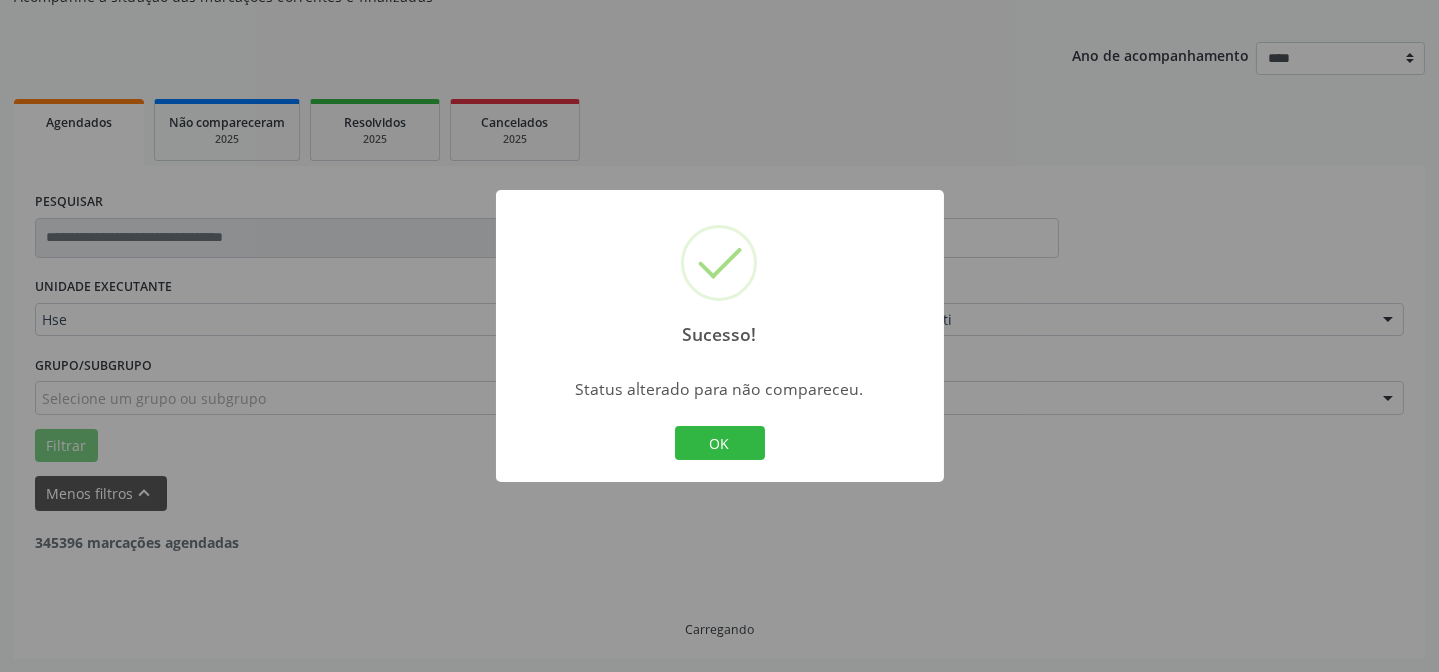scroll, scrollTop: 639, scrollLeft: 0, axis: vertical 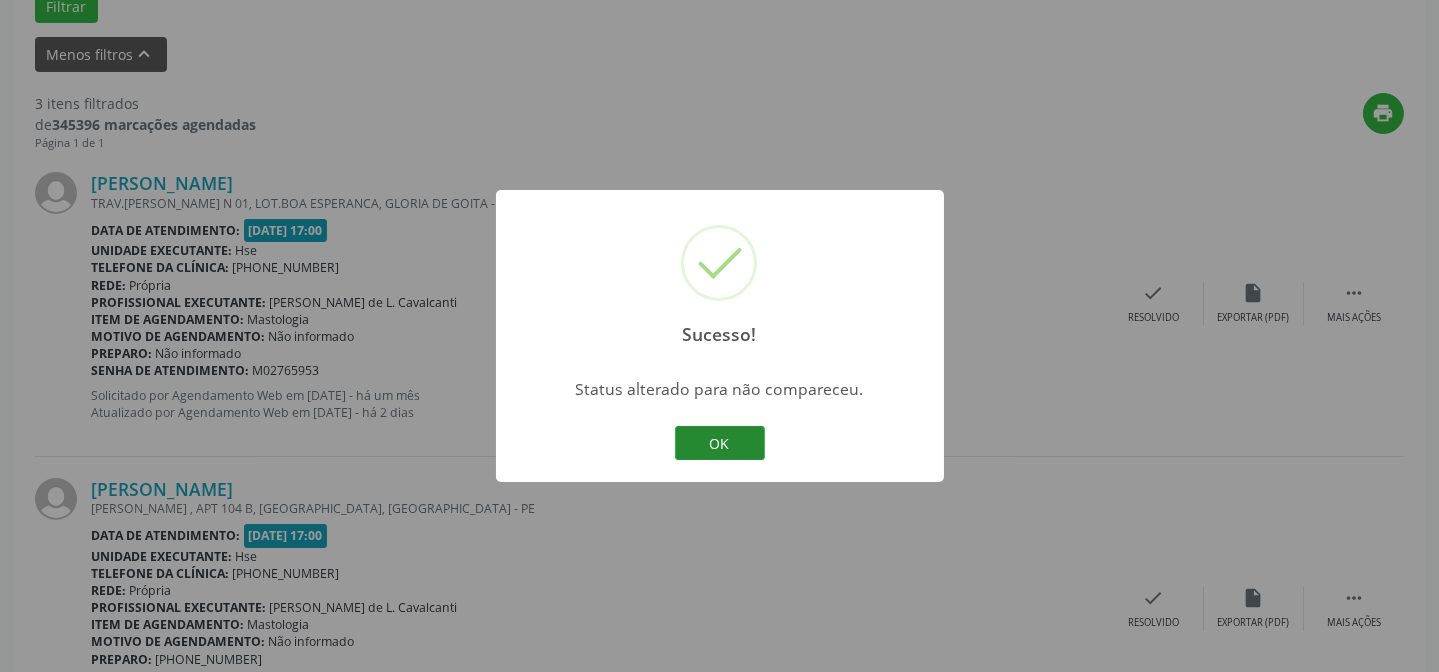 click on "OK" at bounding box center (720, 443) 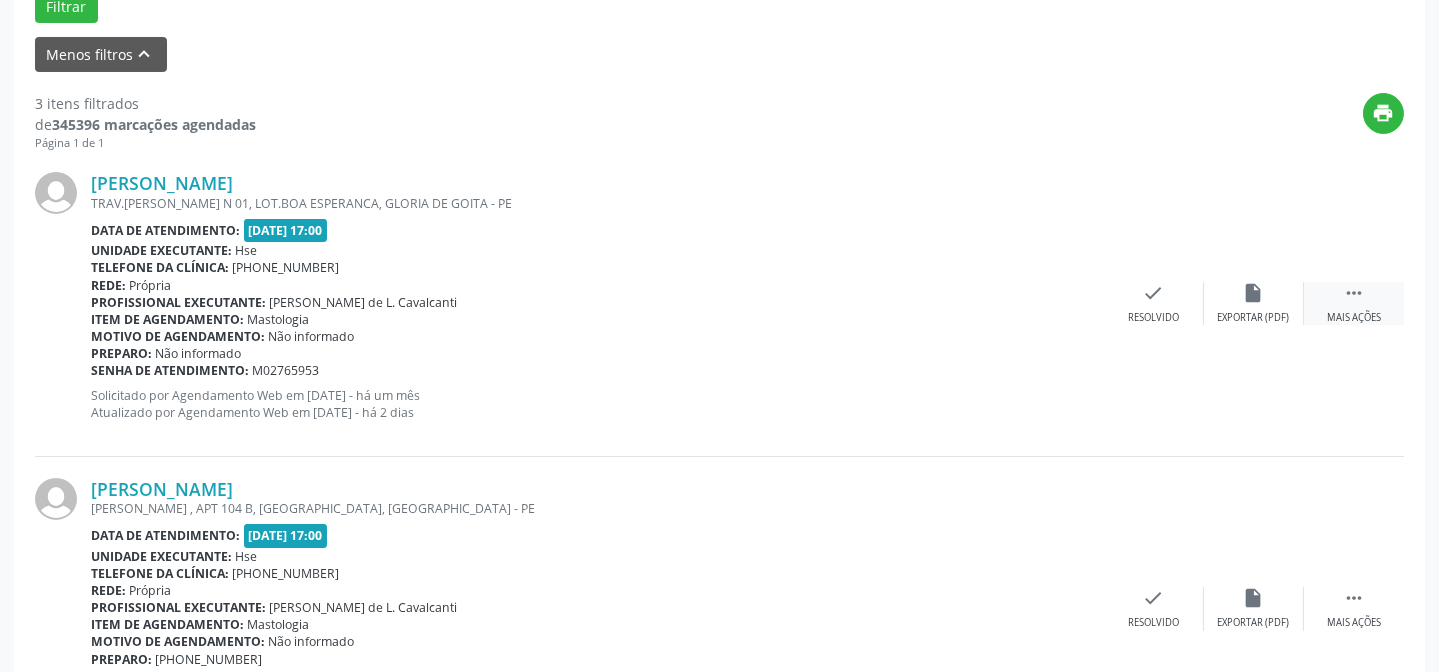 click on "
Mais ações" at bounding box center (1354, 303) 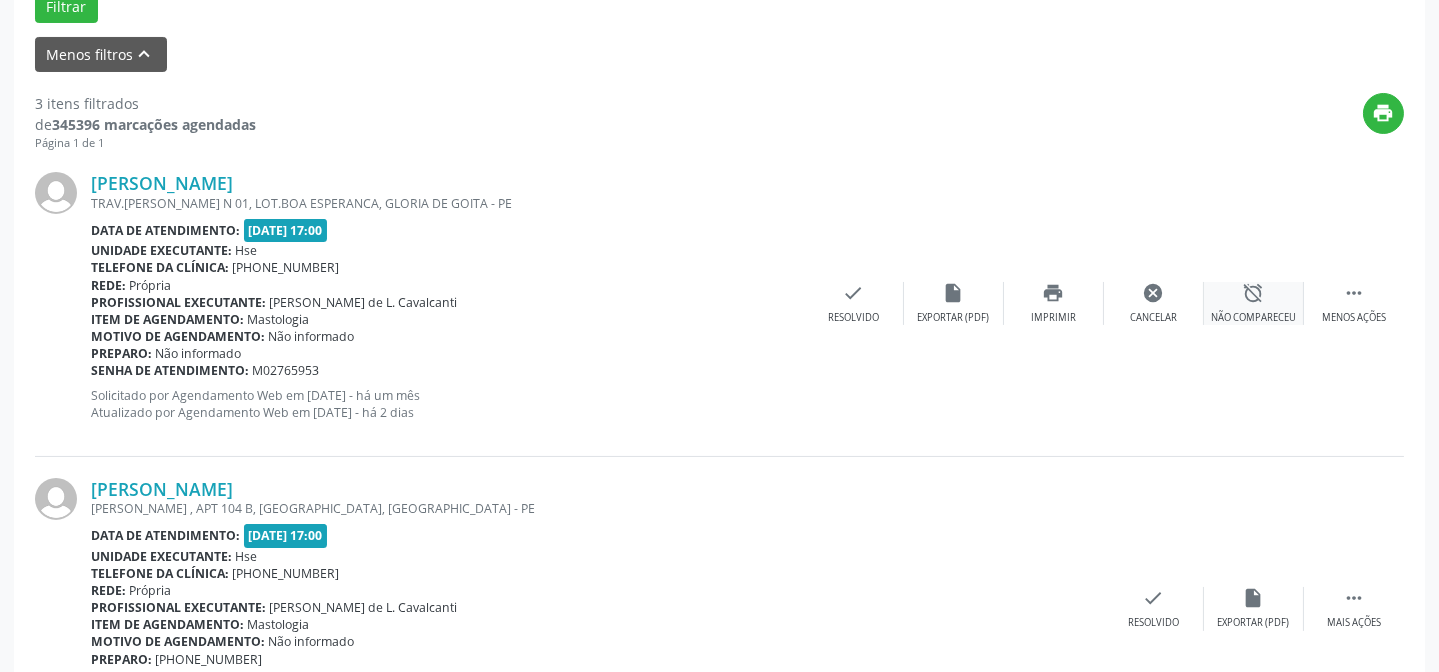 click on "Não compareceu" at bounding box center [1253, 318] 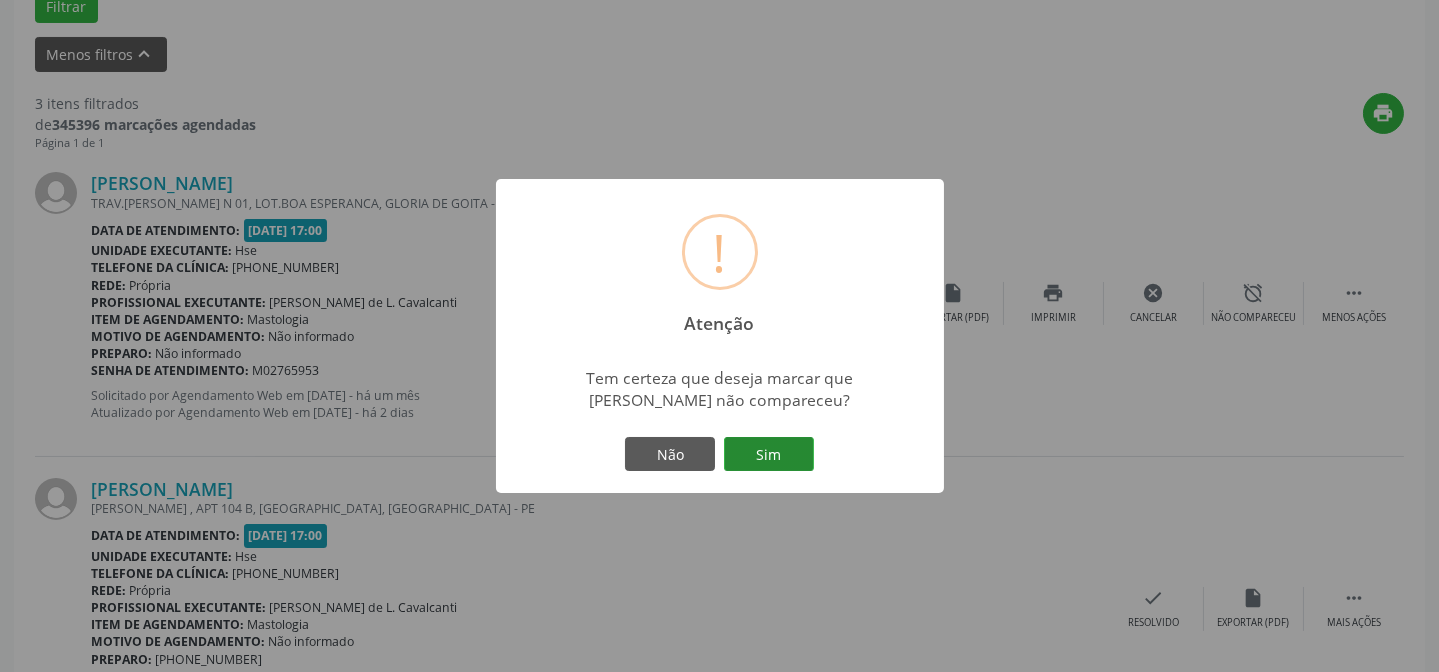 click on "Sim" at bounding box center (769, 454) 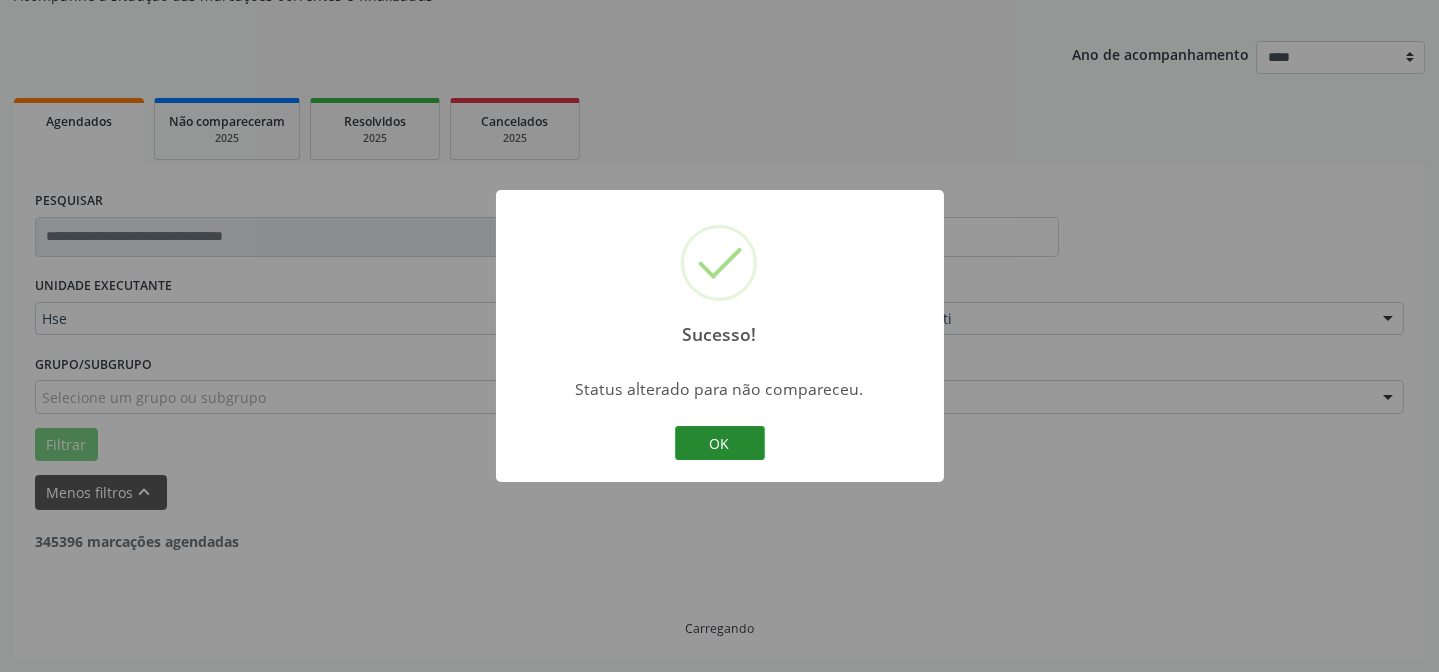 click on "OK" at bounding box center (720, 443) 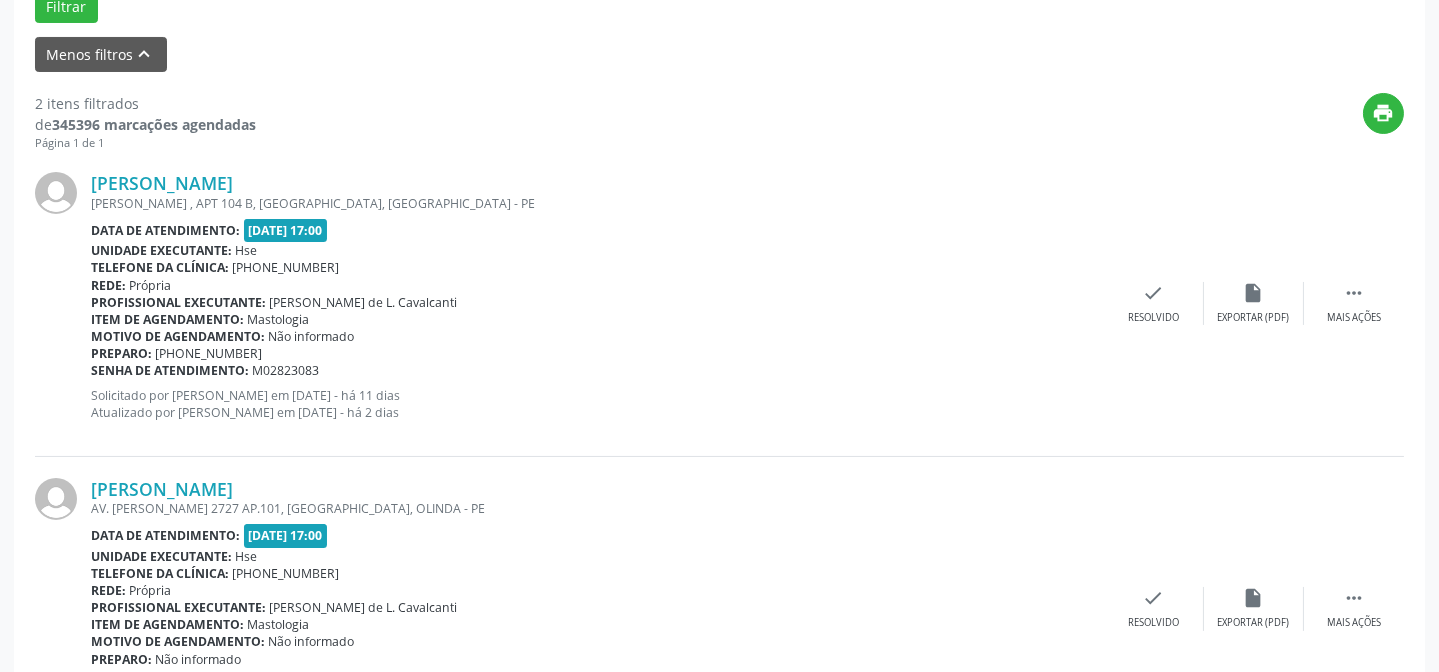 scroll, scrollTop: 761, scrollLeft: 0, axis: vertical 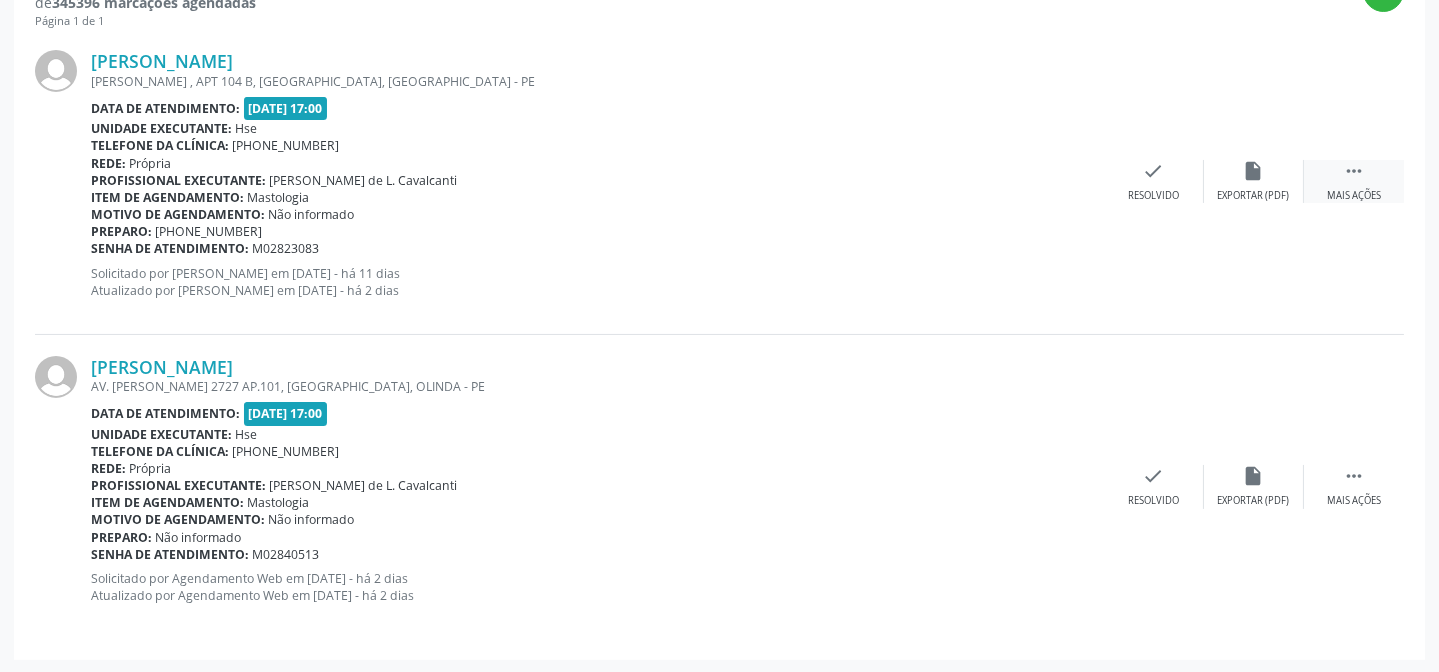 click on "
Mais ações" at bounding box center (1354, 181) 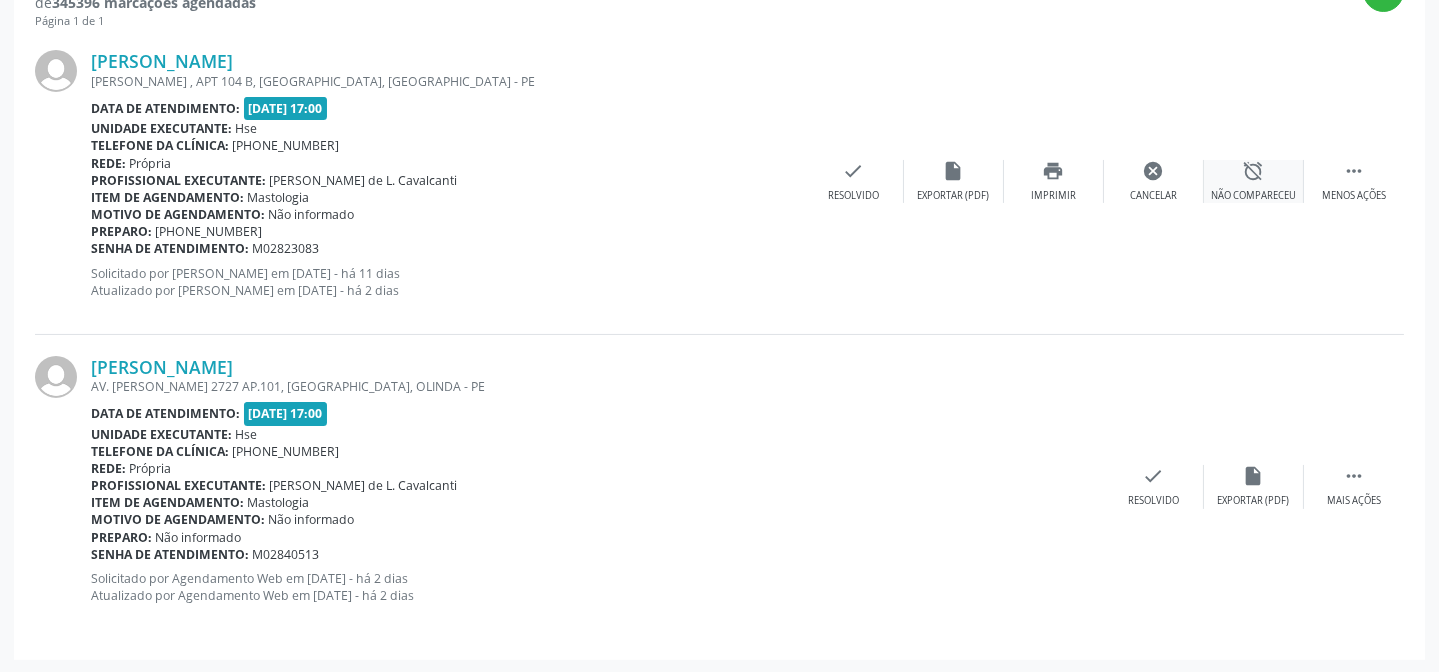 click on "alarm_off
Não compareceu" at bounding box center (1254, 181) 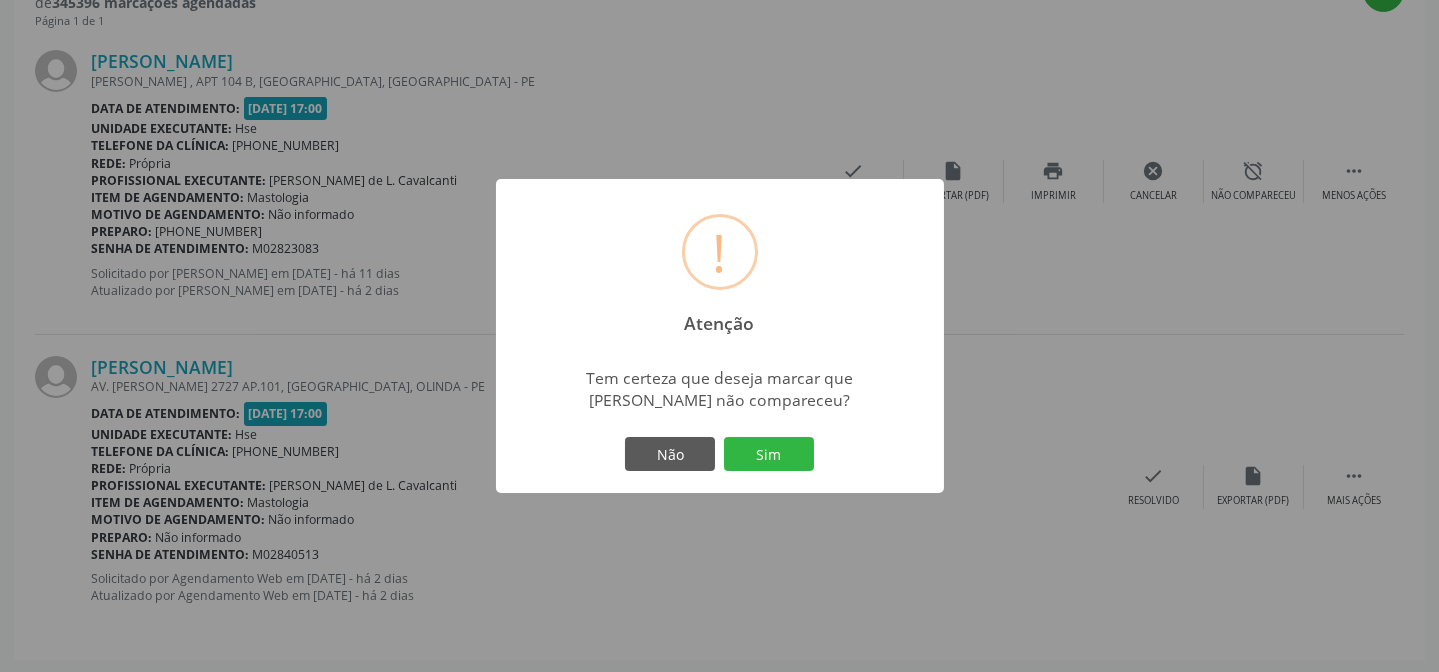 click on "! Atenção × Tem certeza que deseja marcar que [PERSON_NAME] não compareceu? Não Sim" at bounding box center (720, 336) 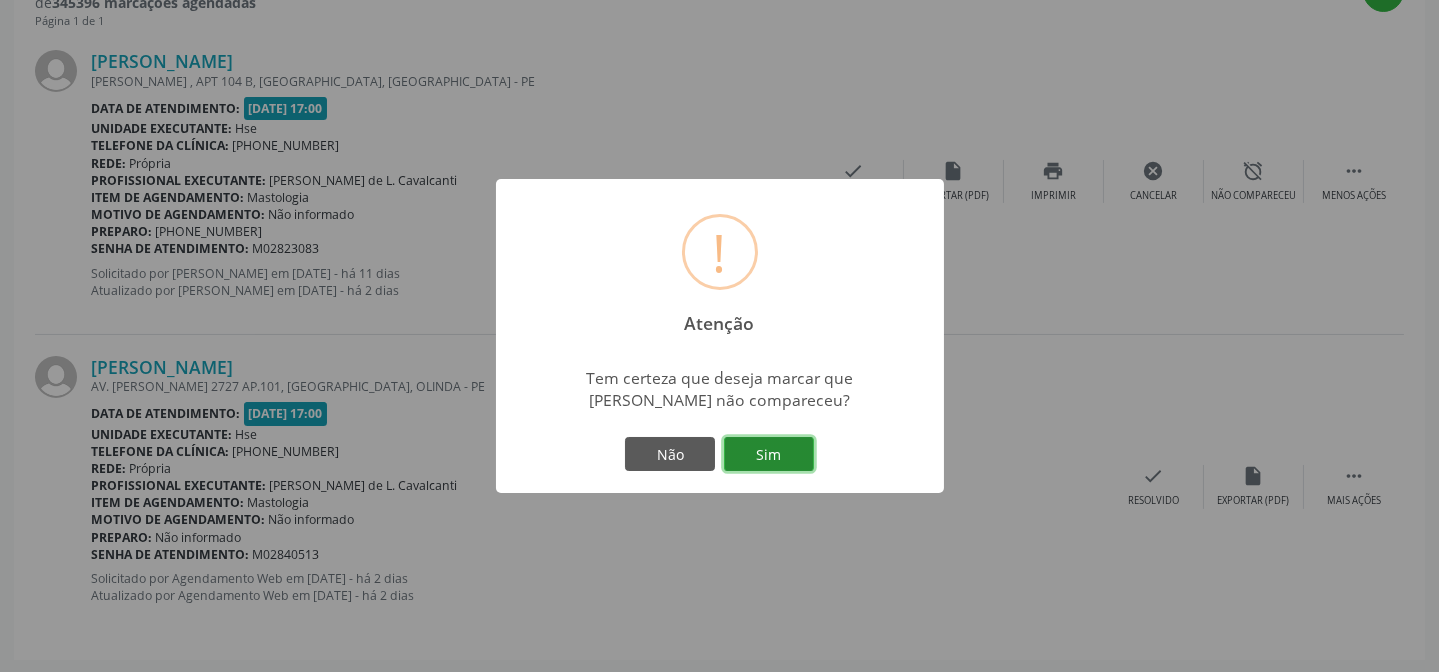 click on "Sim" at bounding box center [769, 454] 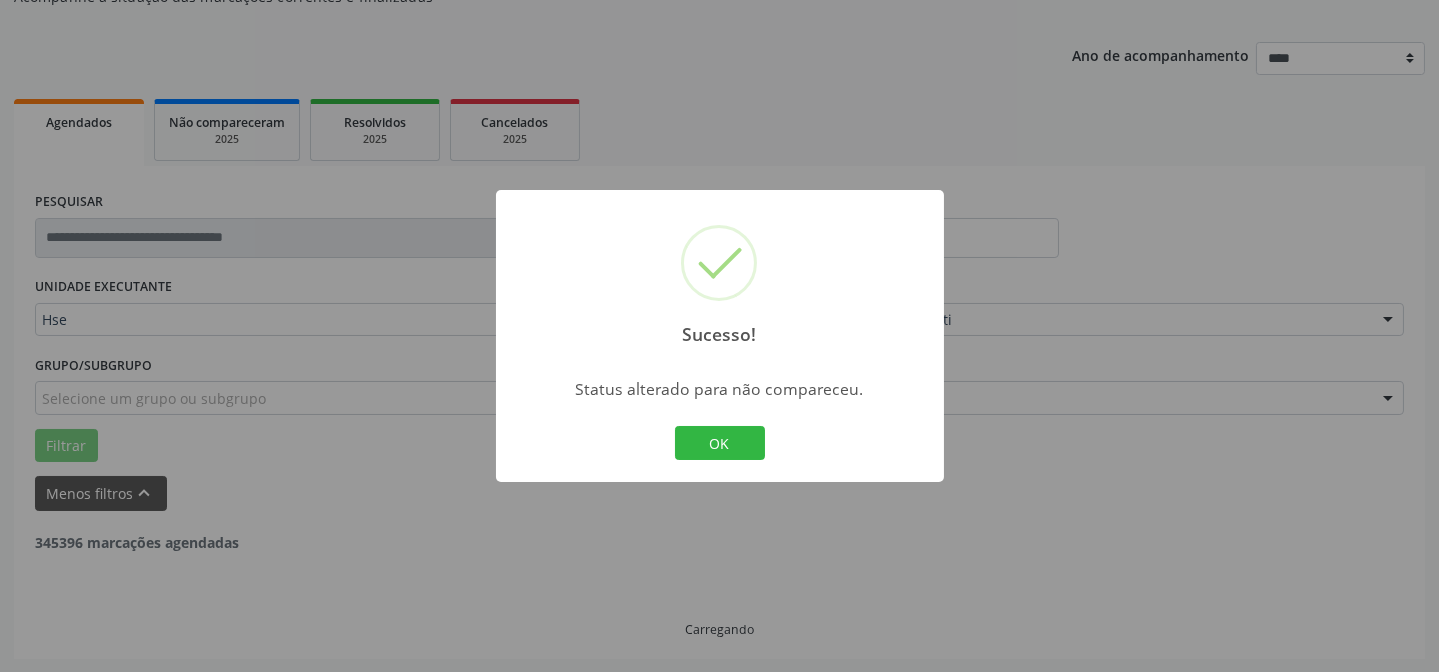 scroll, scrollTop: 457, scrollLeft: 0, axis: vertical 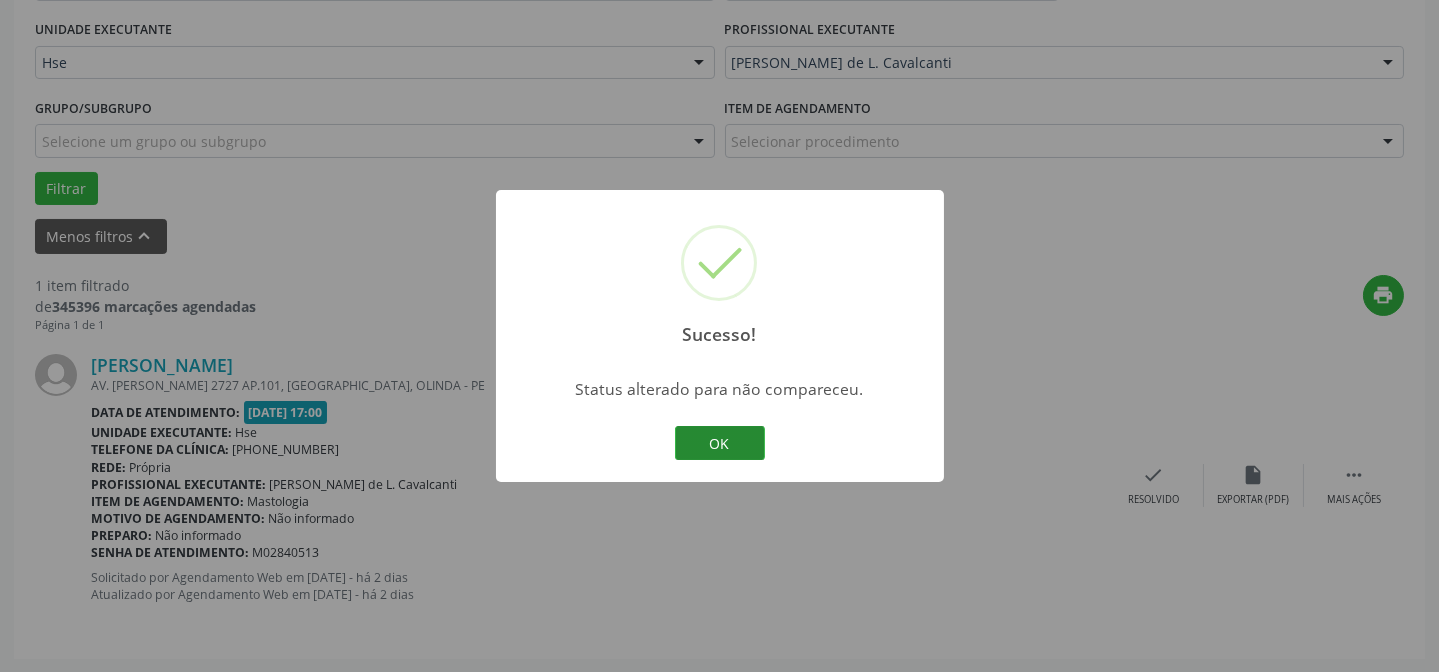 click on "OK" at bounding box center [720, 443] 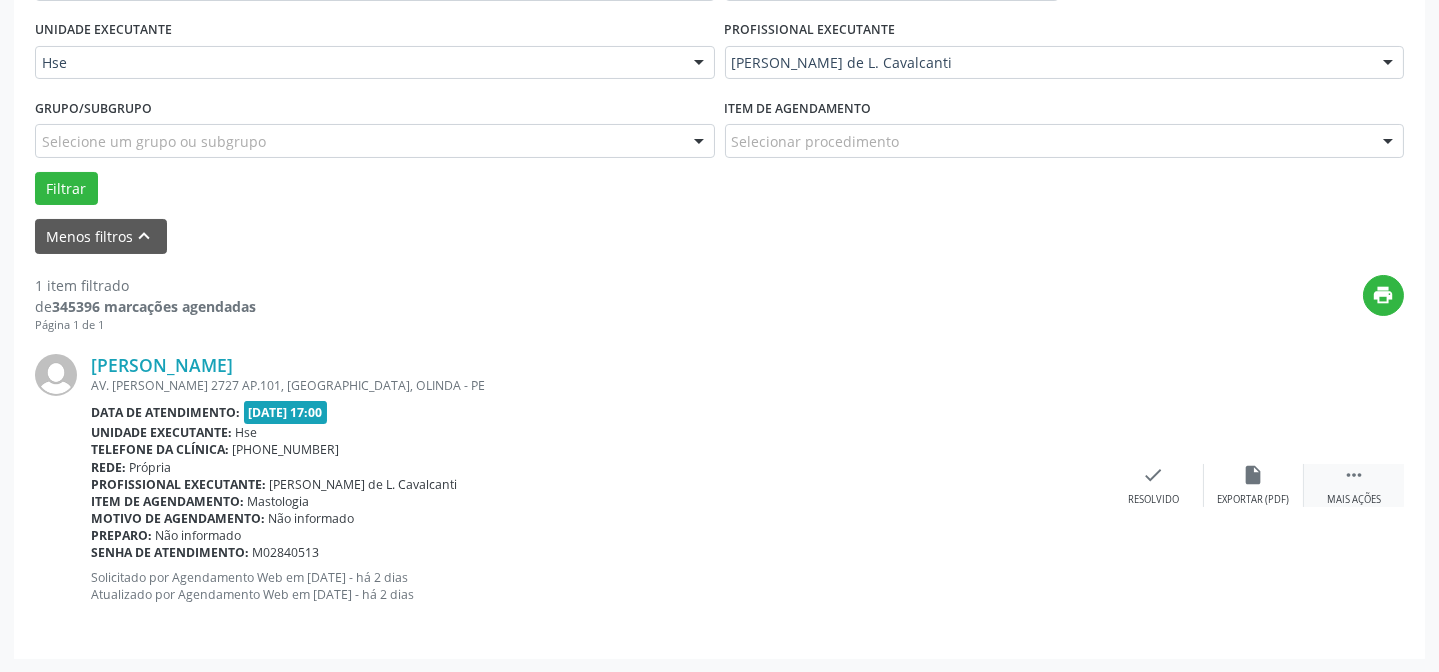 click on "
Mais ações" at bounding box center (1354, 485) 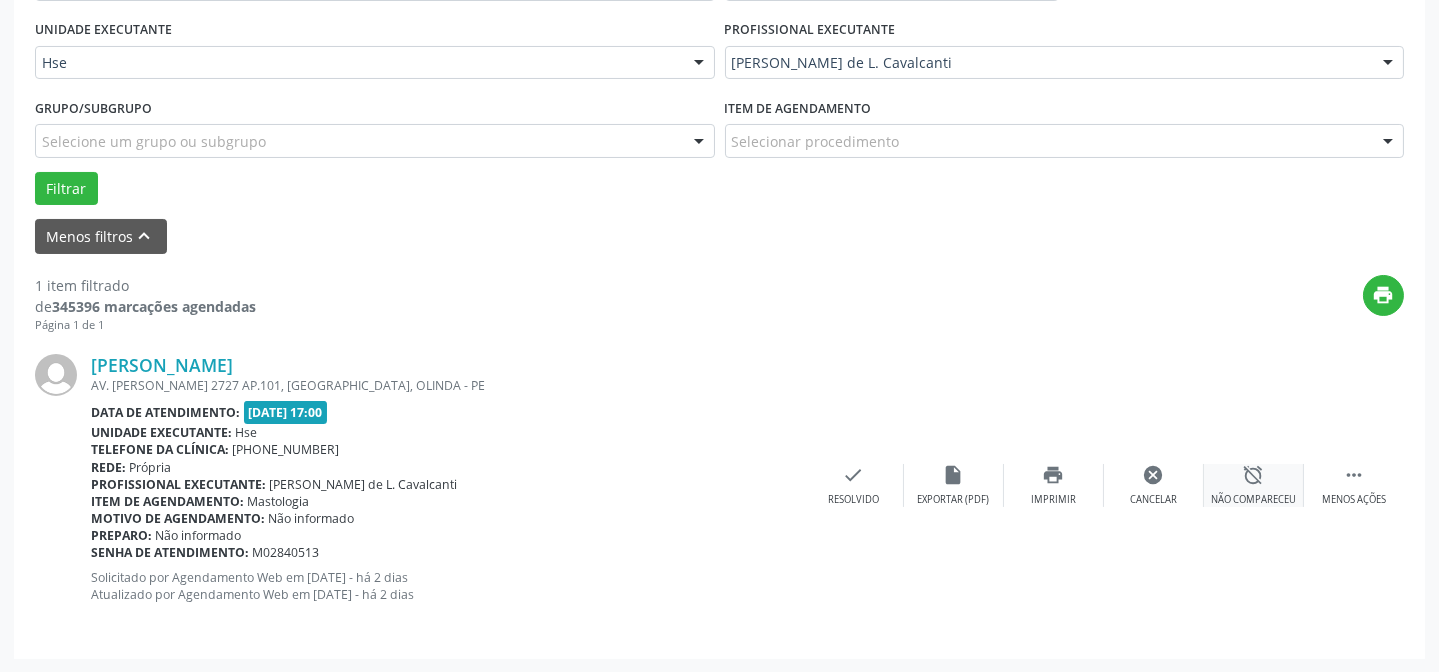 click on "alarm_off
Não compareceu" at bounding box center [1254, 485] 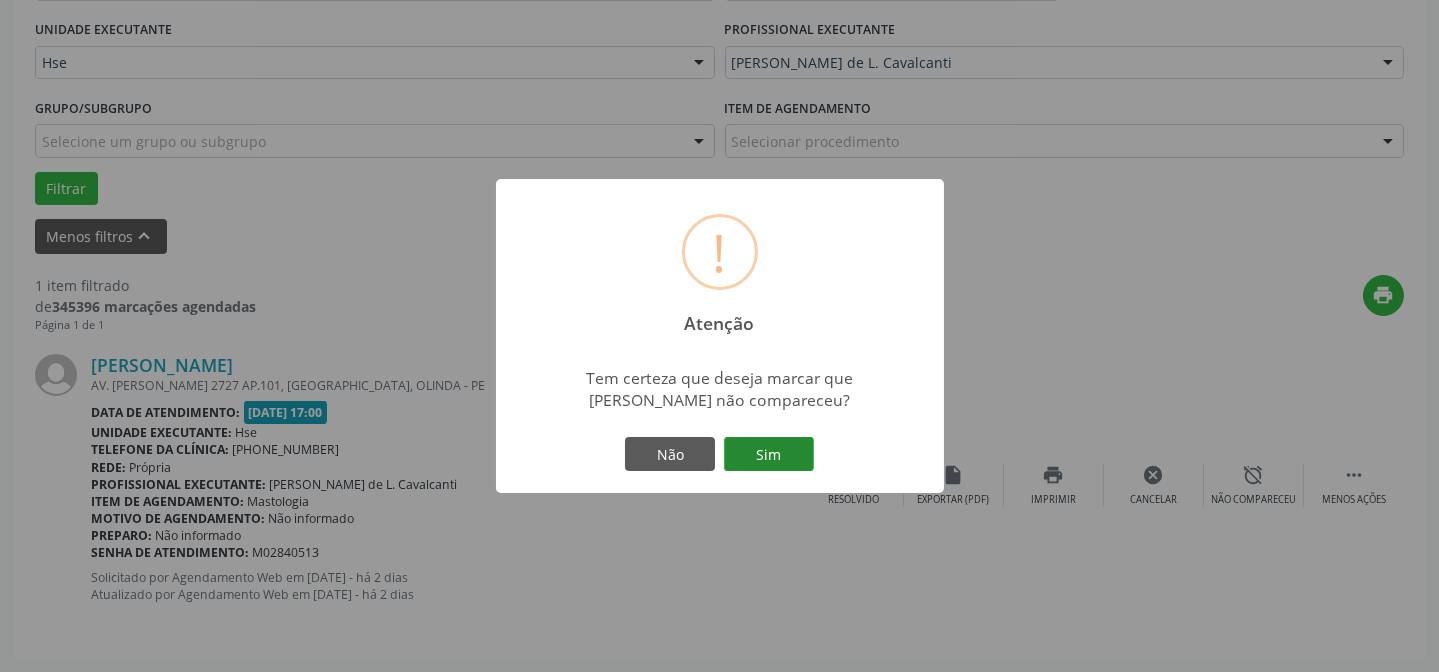 click on "Sim" at bounding box center (769, 454) 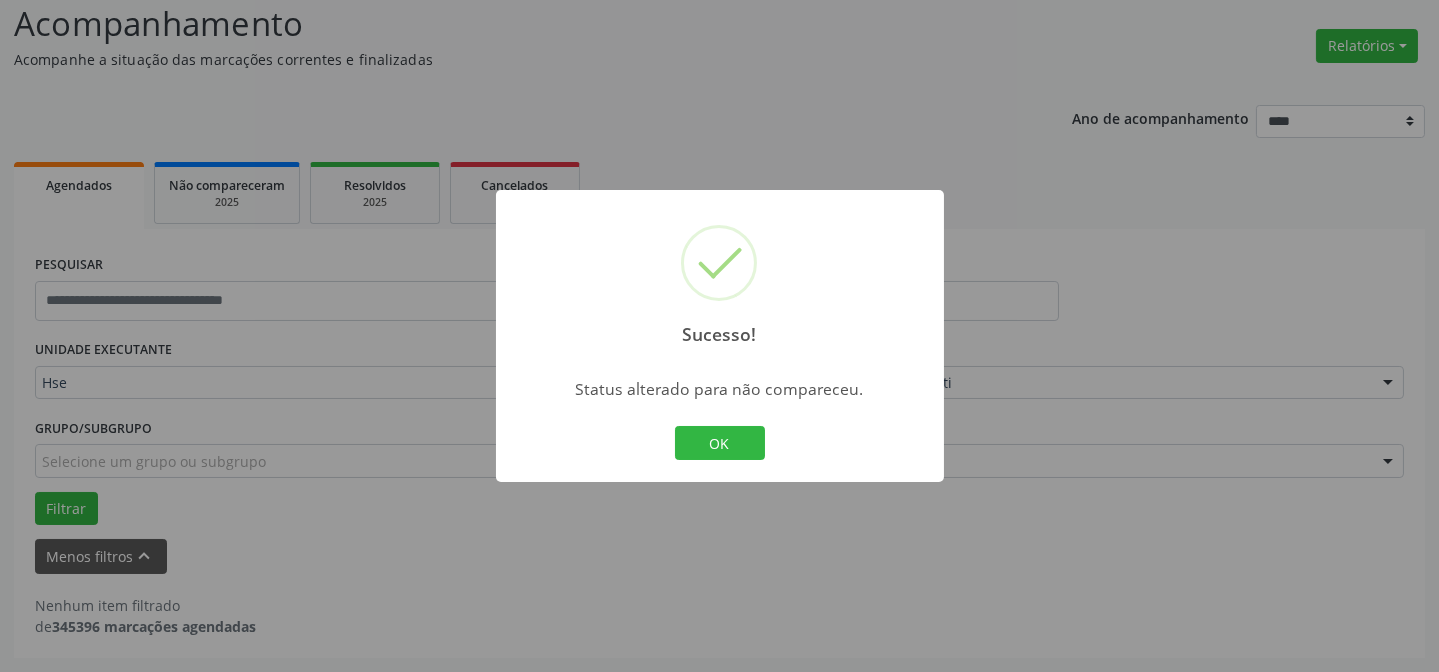 scroll, scrollTop: 135, scrollLeft: 0, axis: vertical 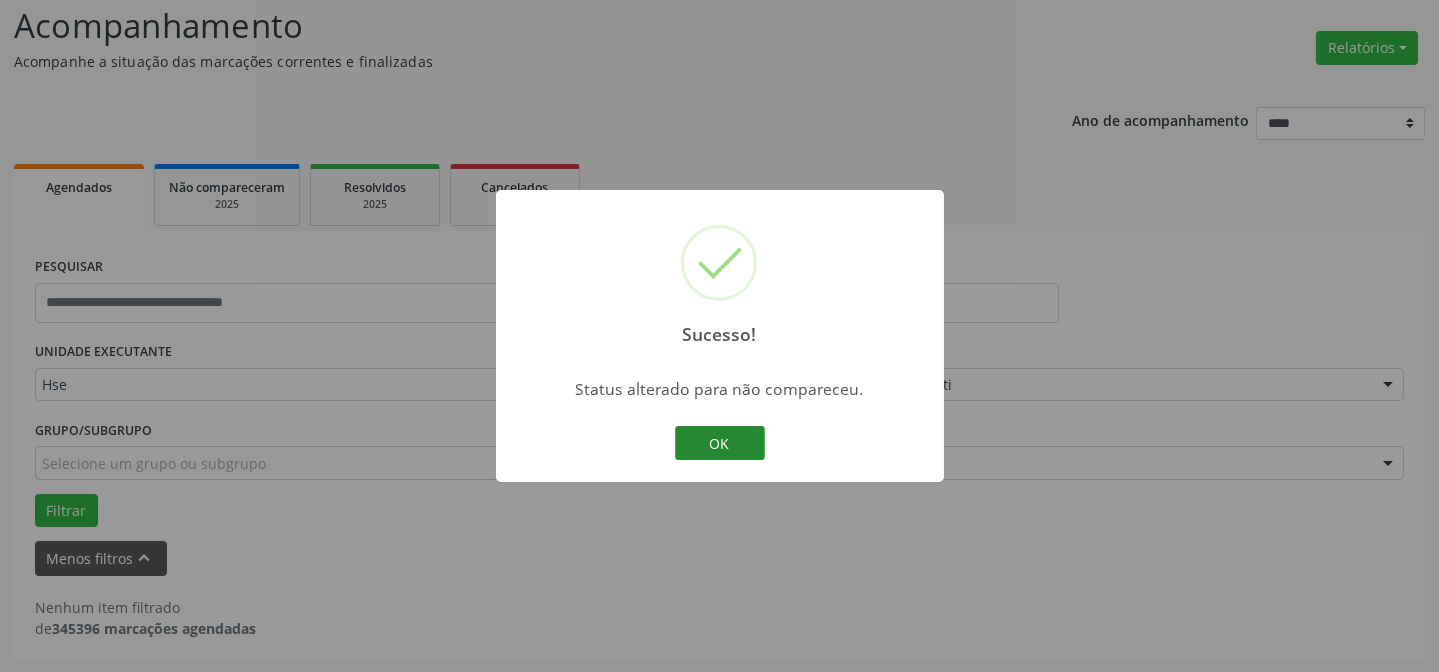 click on "OK" at bounding box center (720, 443) 